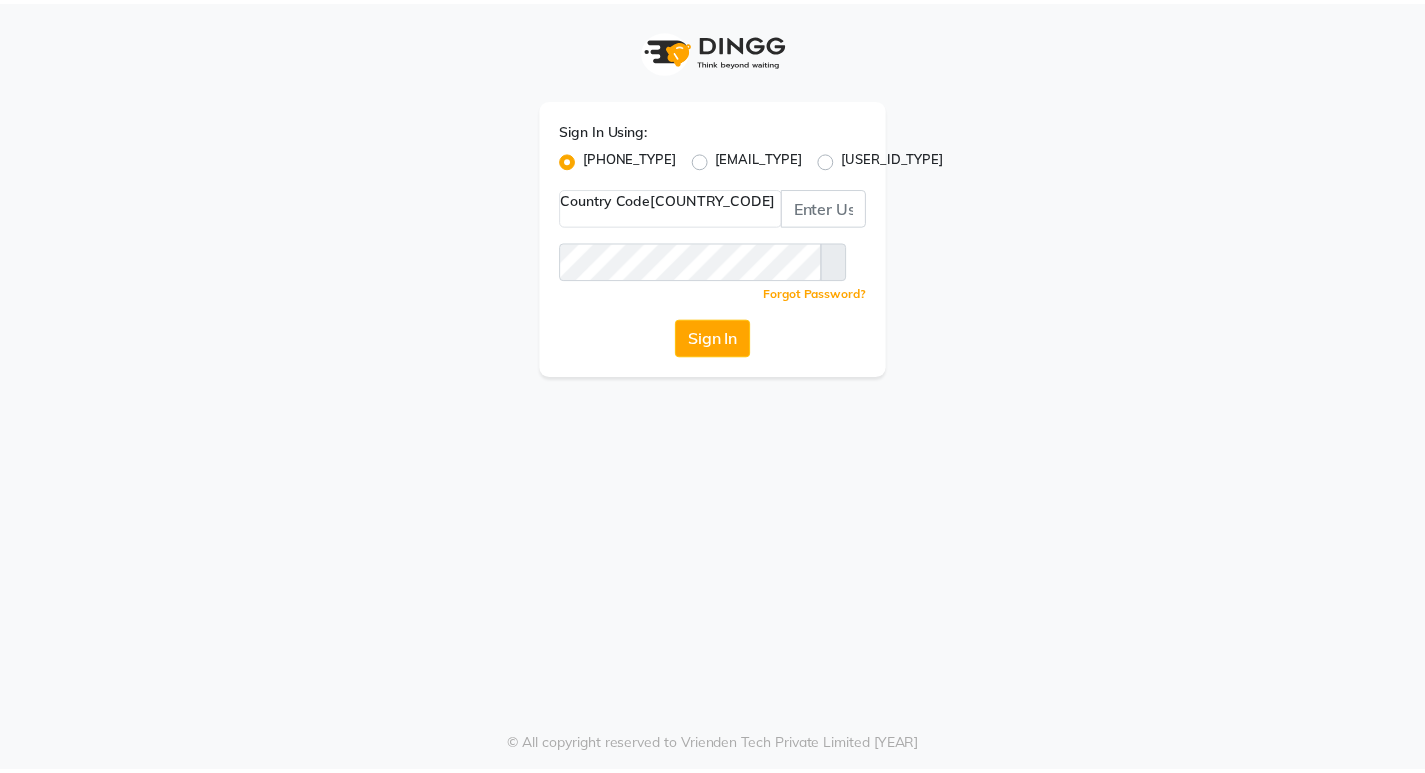 scroll, scrollTop: 0, scrollLeft: 0, axis: both 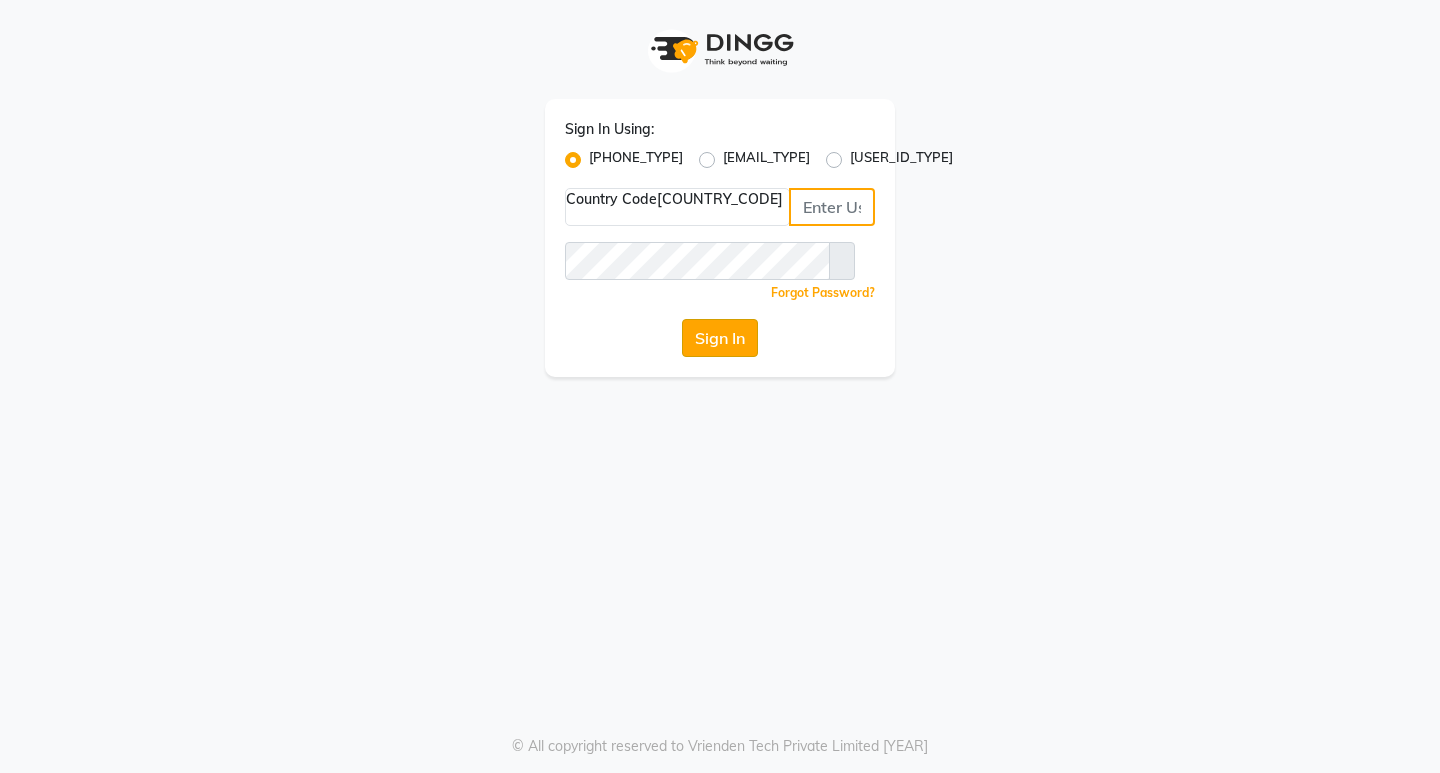 type on "[PHONE]" 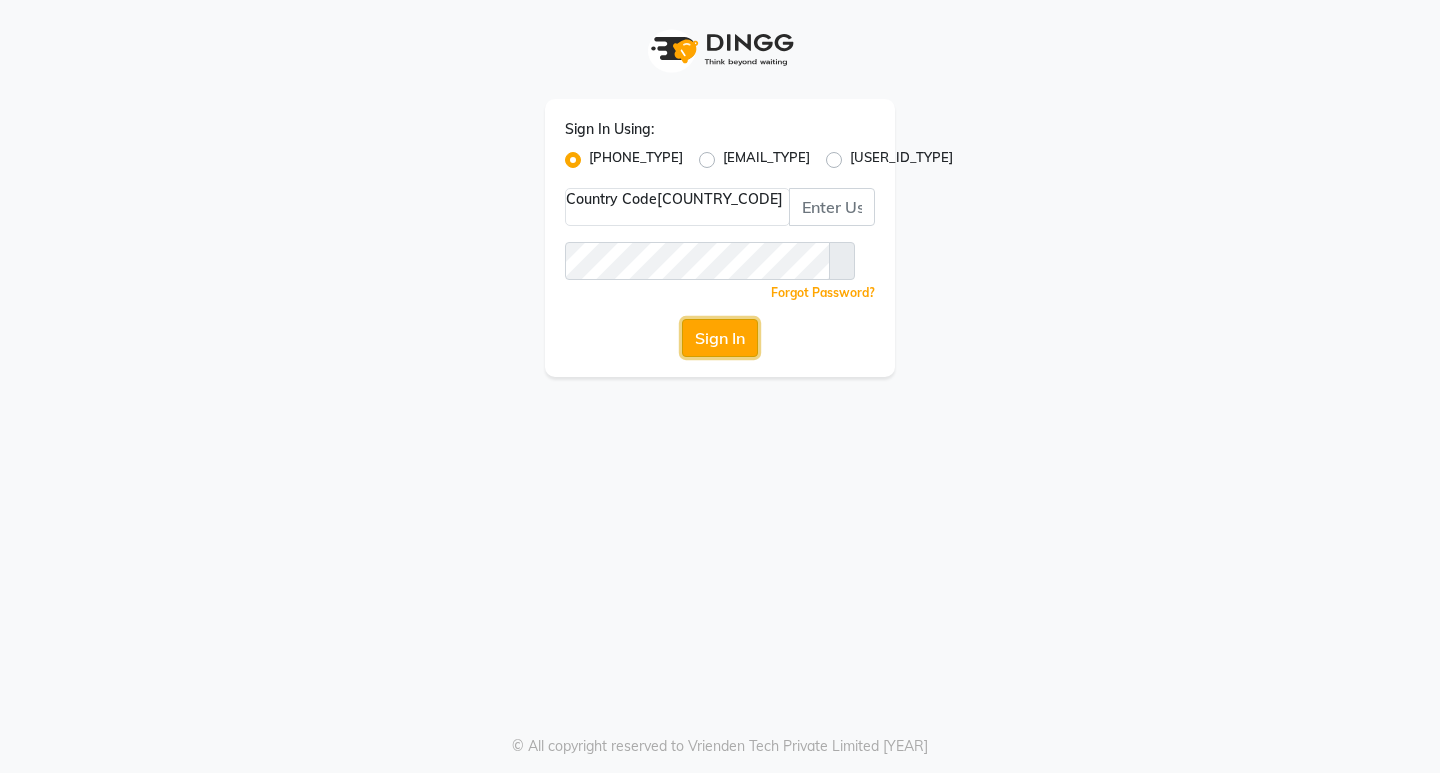 click on "Sign In" at bounding box center [720, 338] 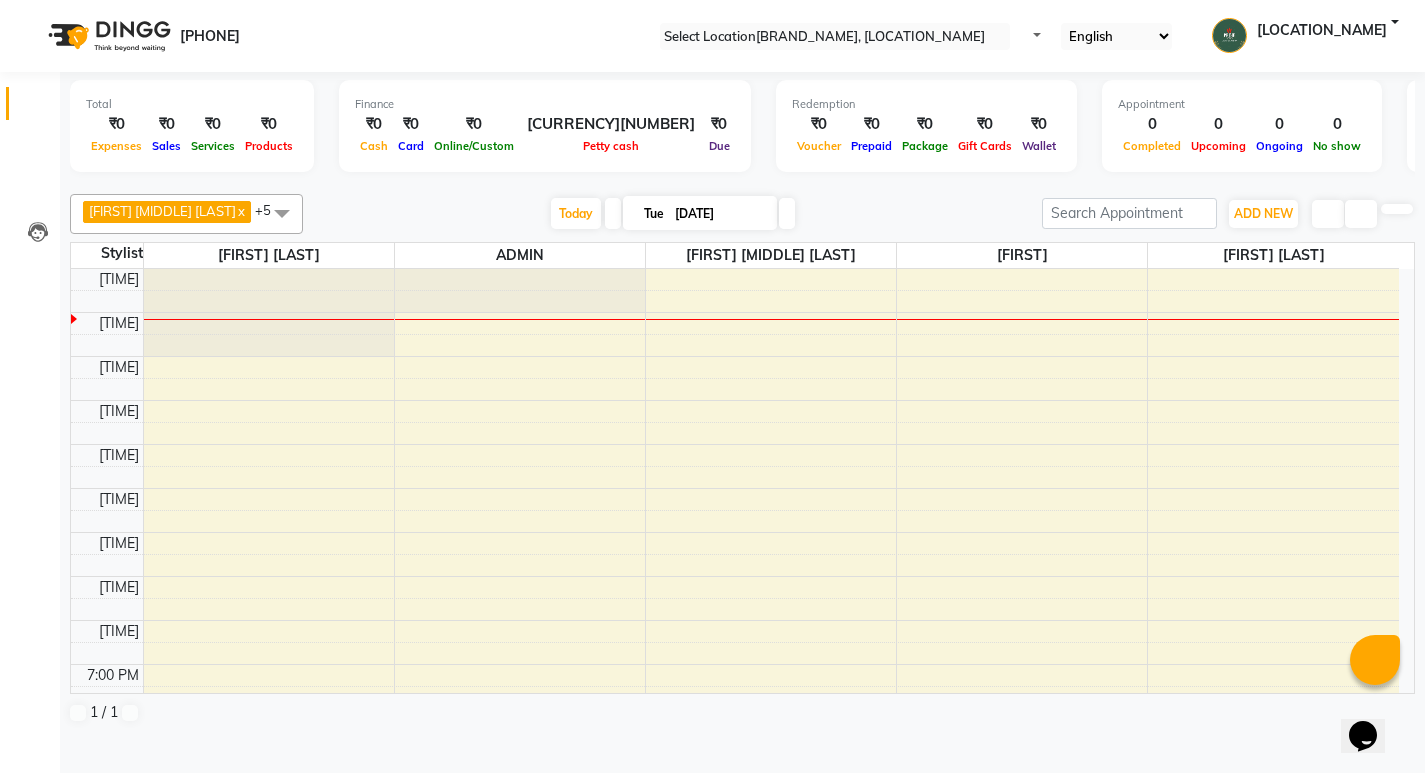 scroll, scrollTop: 0, scrollLeft: 0, axis: both 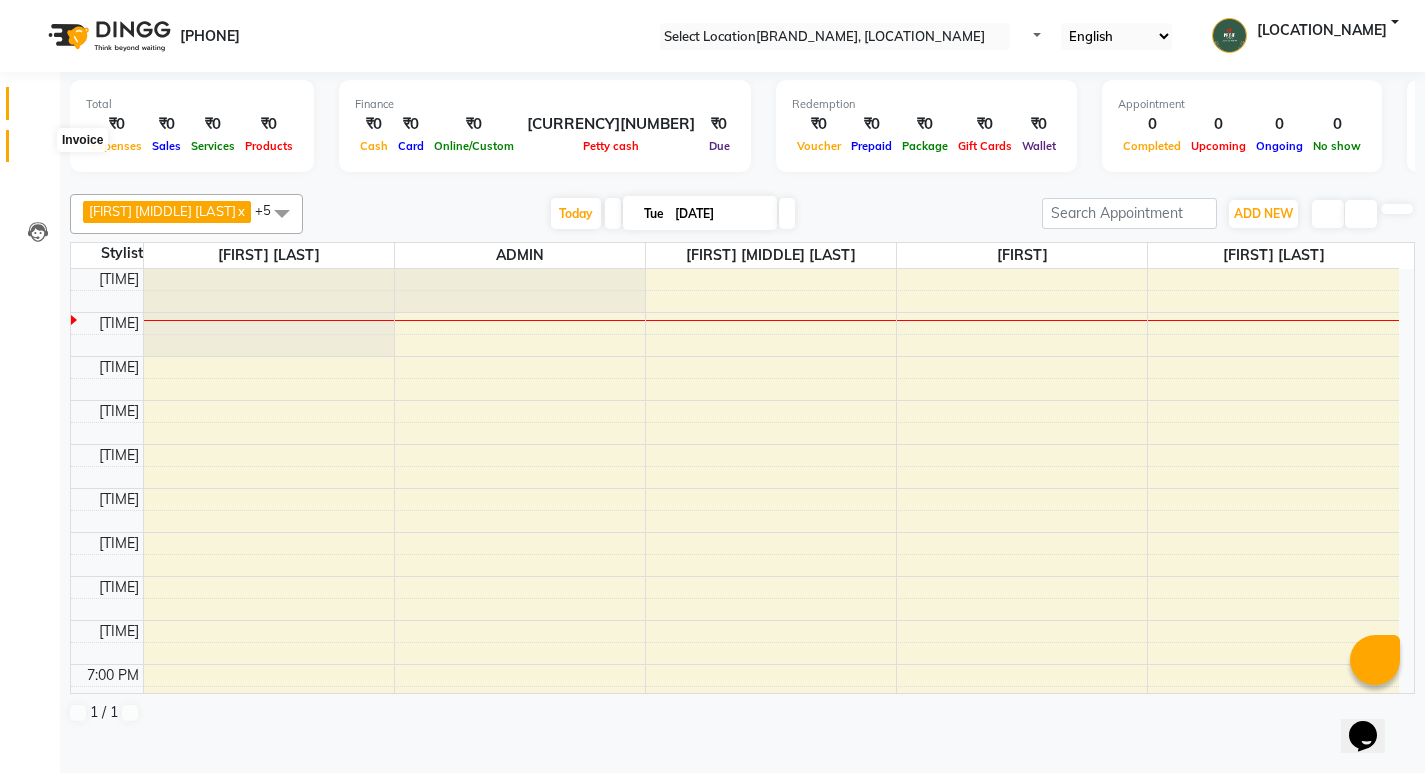 click at bounding box center [37, 151] 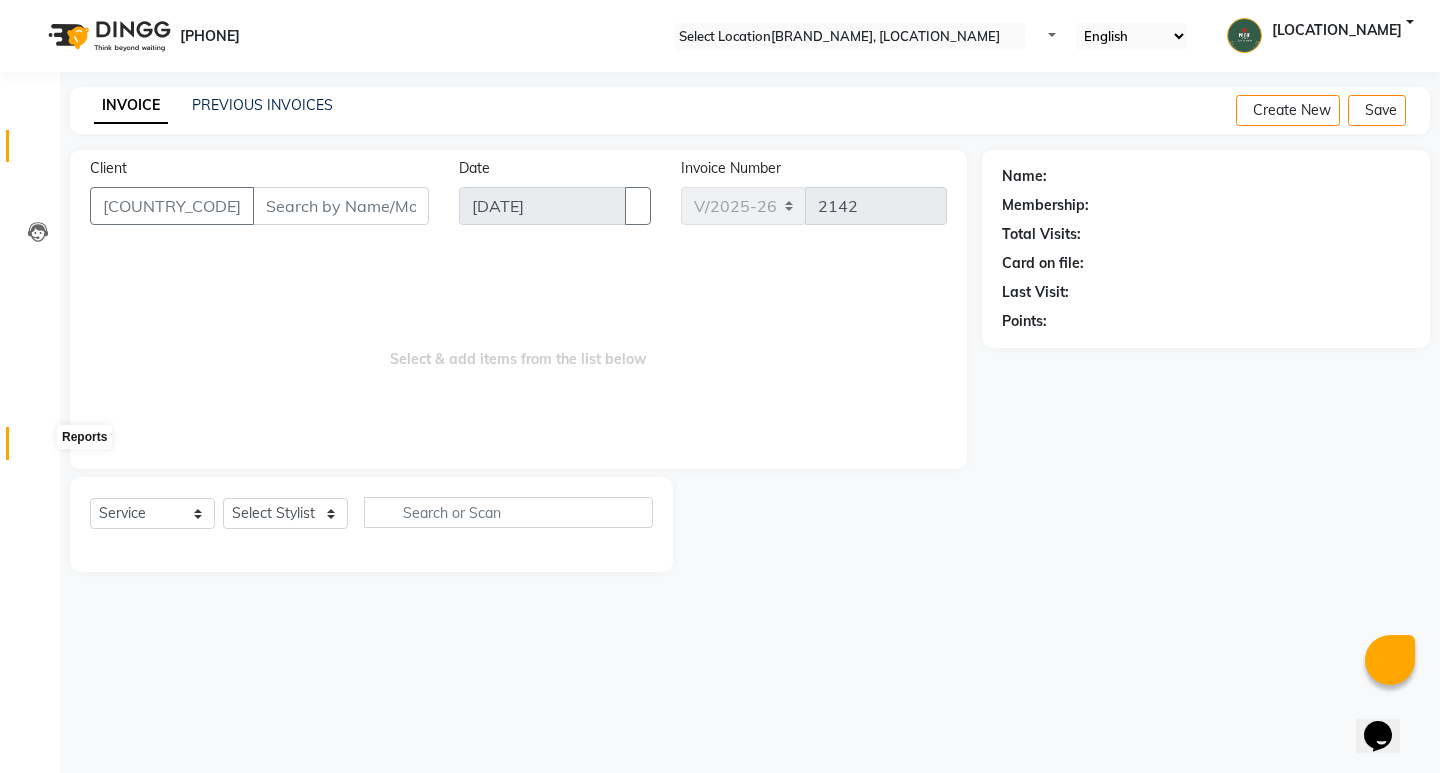 click at bounding box center [37, 448] 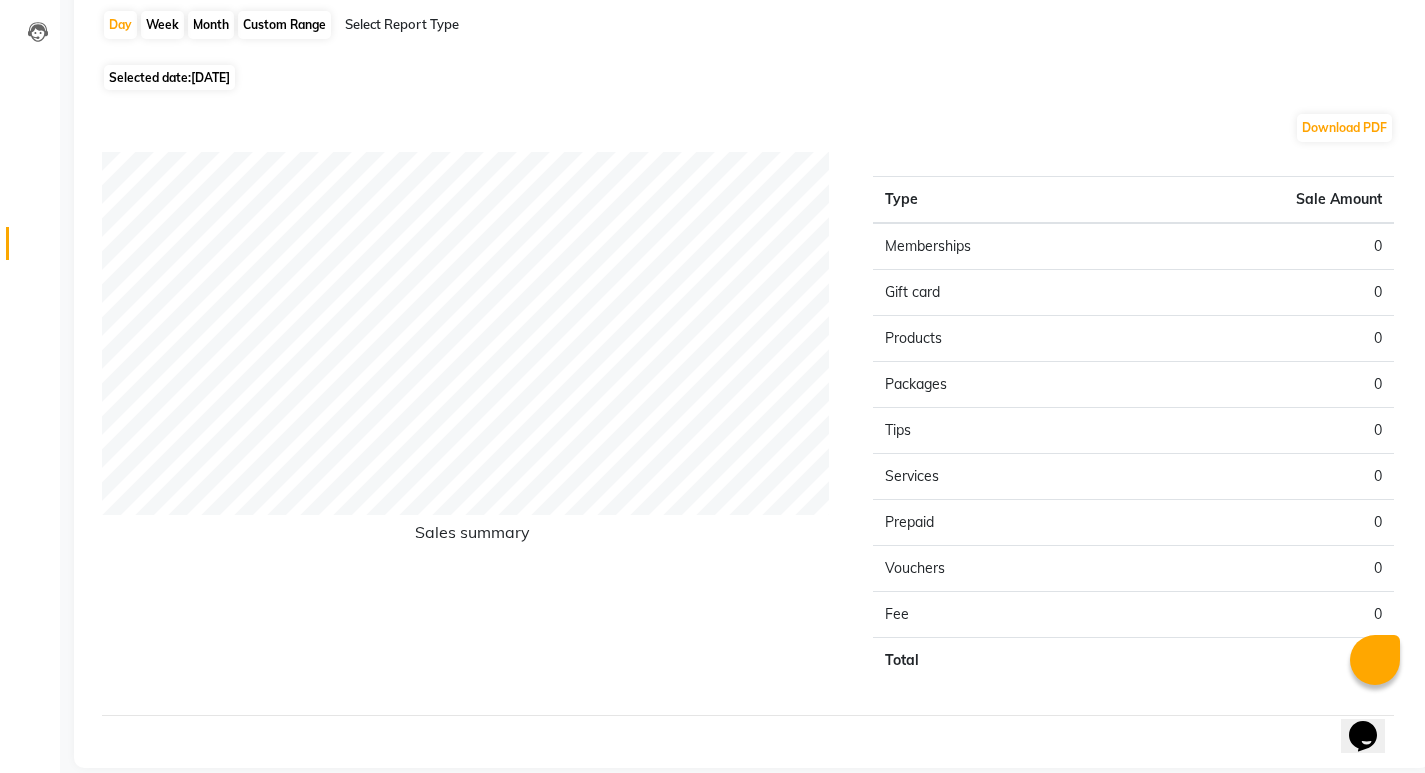 scroll, scrollTop: 0, scrollLeft: 0, axis: both 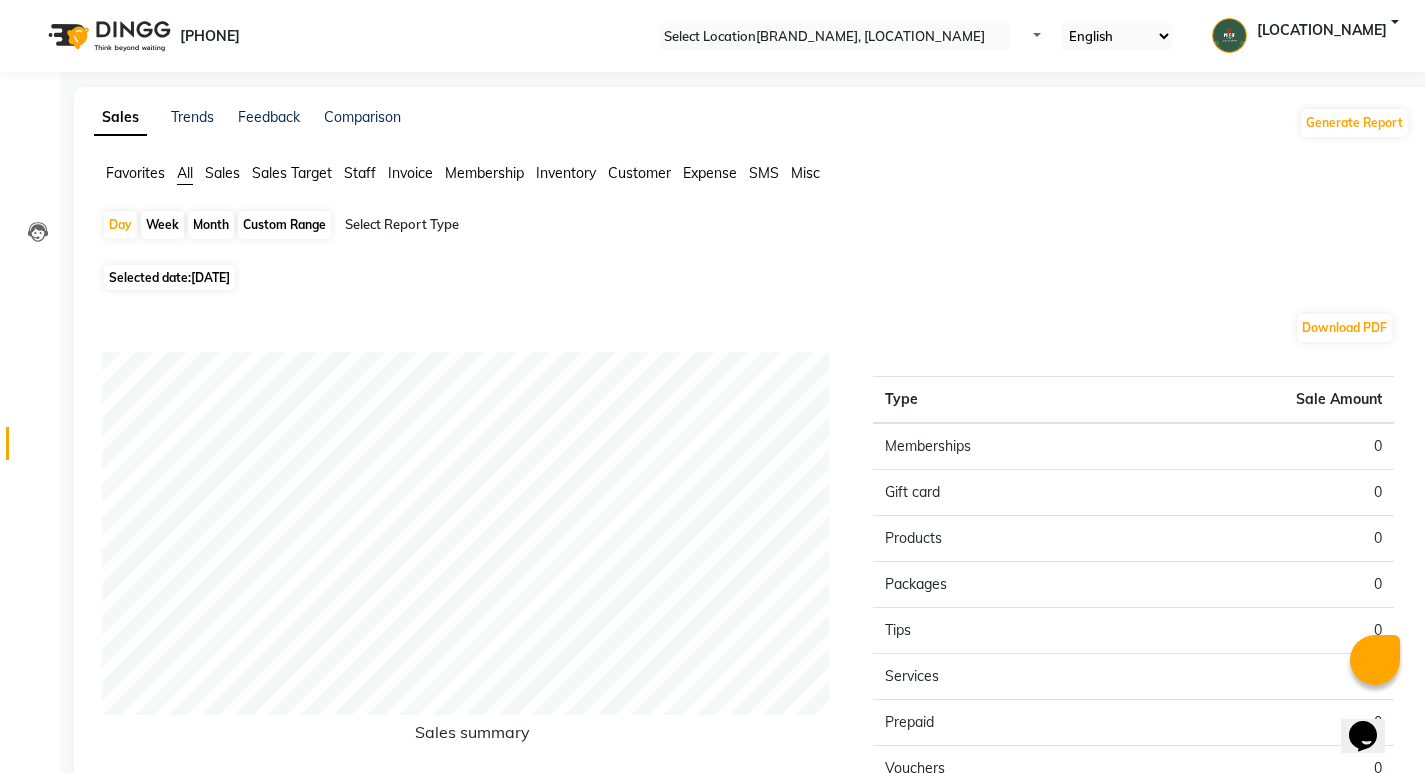 click on "Month" at bounding box center (211, 225) 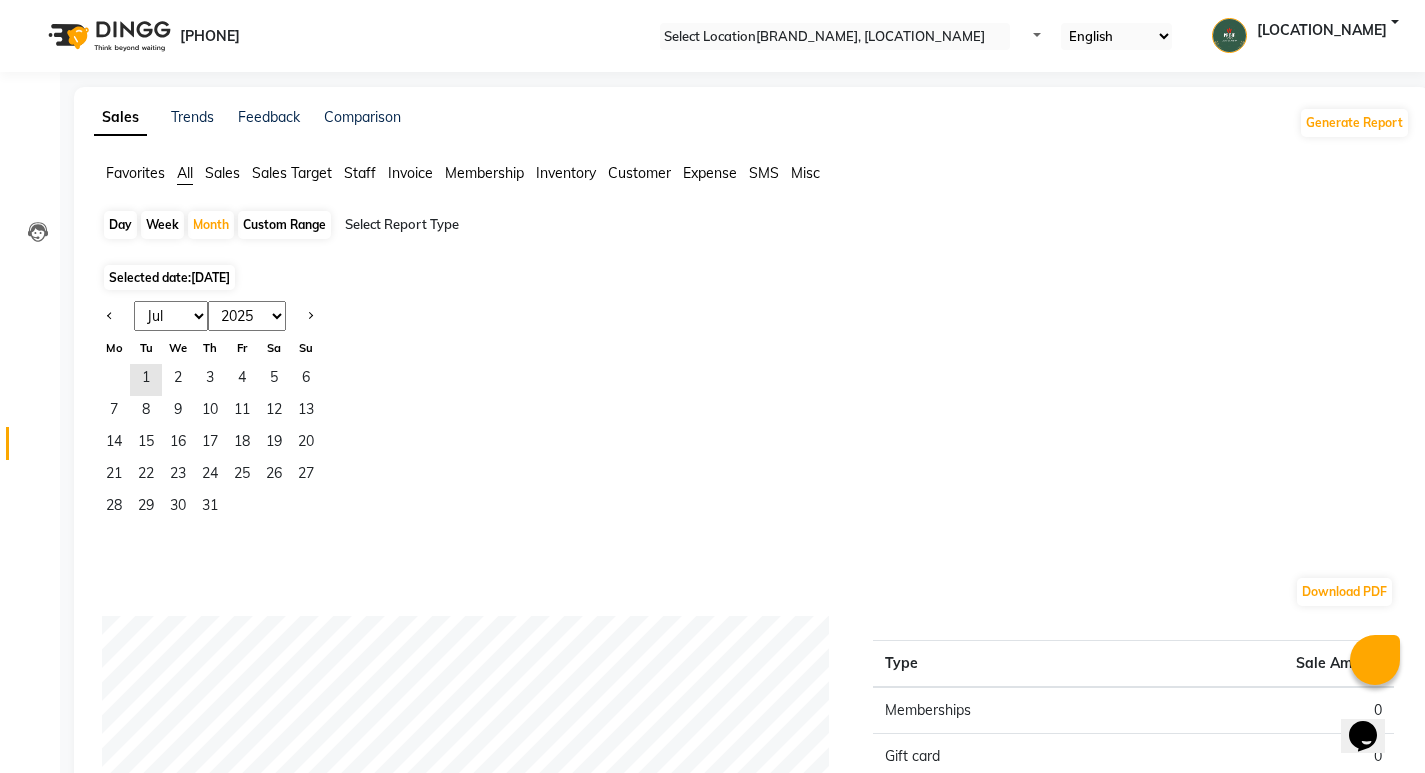 click on "Jan Feb Mar Apr May Jun Jul Aug Sep Oct Nov Dec" at bounding box center [171, 316] 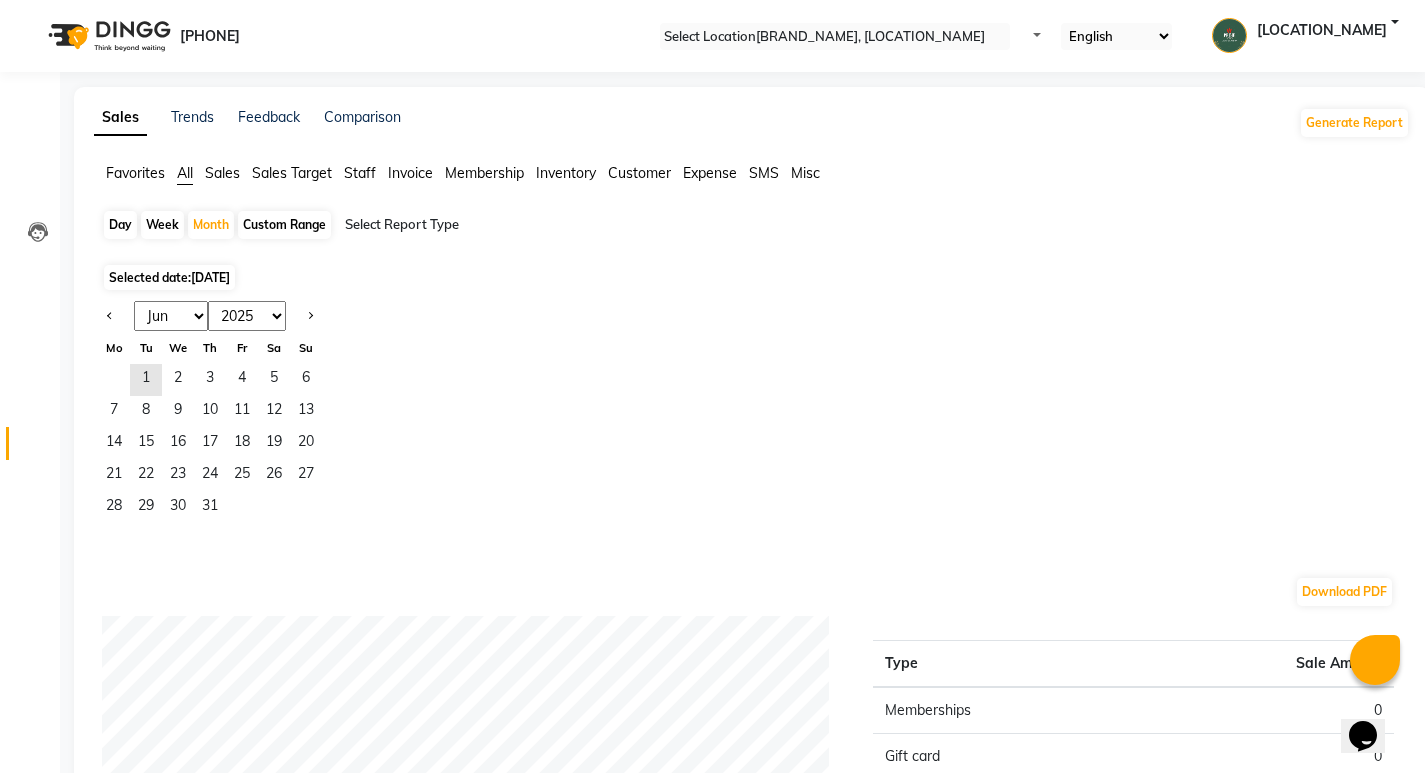 click on "Jan Feb Mar Apr May Jun Jul Aug Sep Oct Nov Dec" at bounding box center (171, 316) 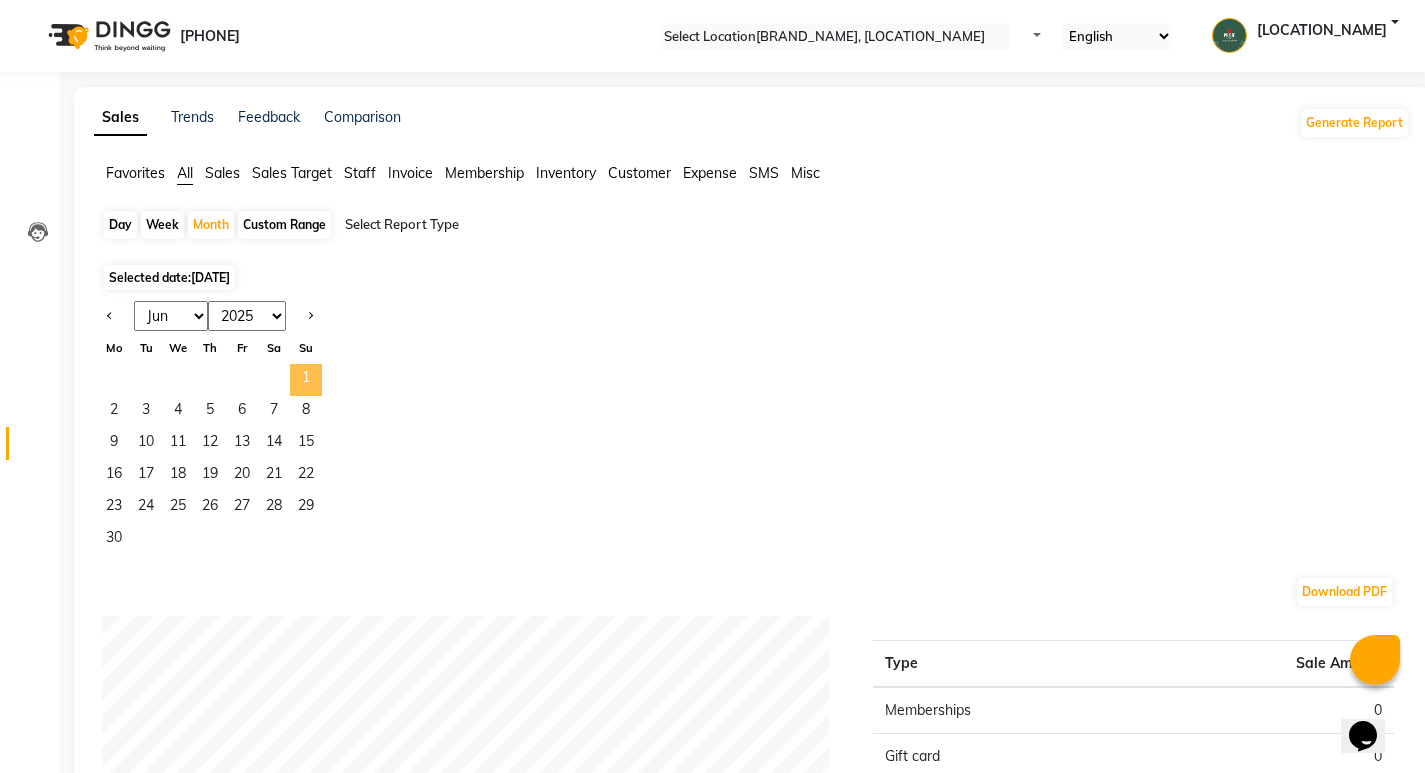 click on "1" at bounding box center (306, 380) 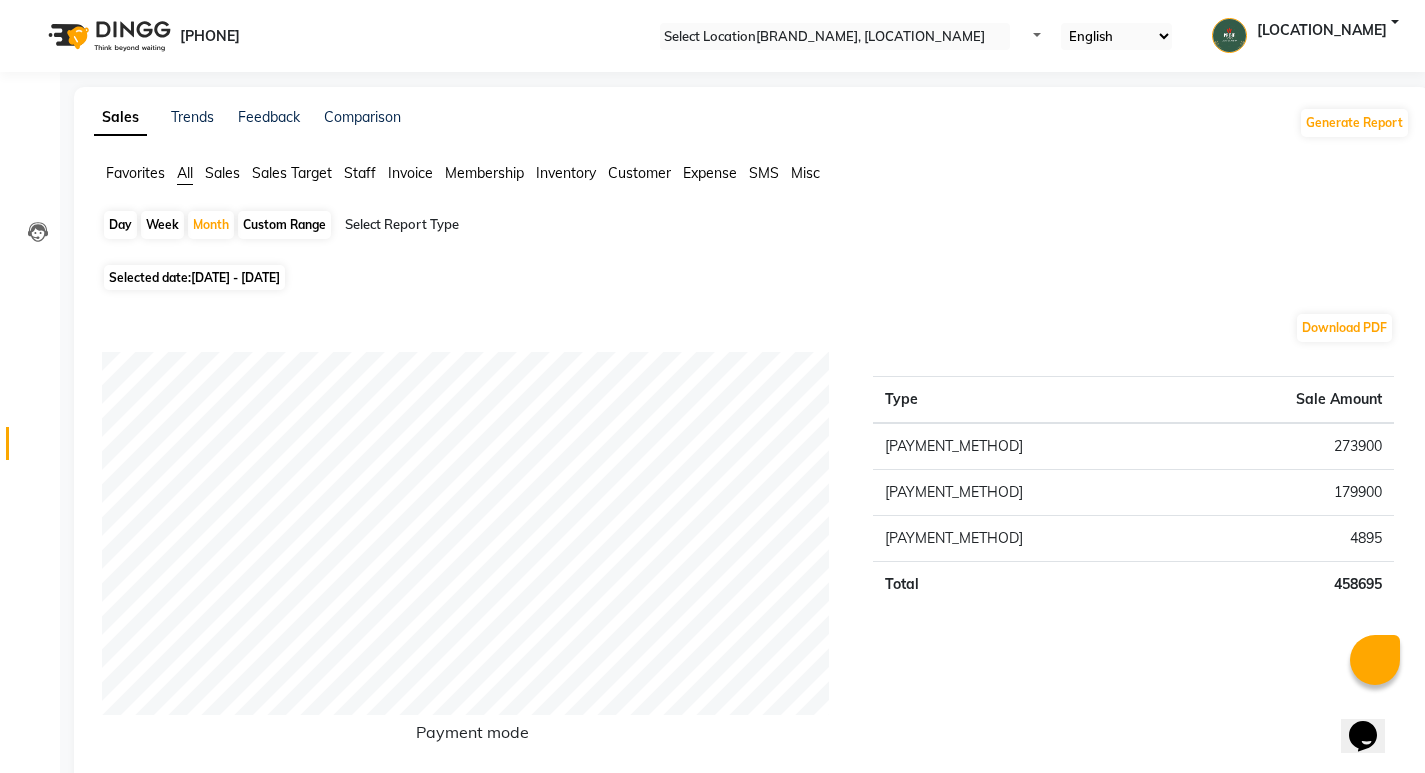 scroll, scrollTop: 0, scrollLeft: 0, axis: both 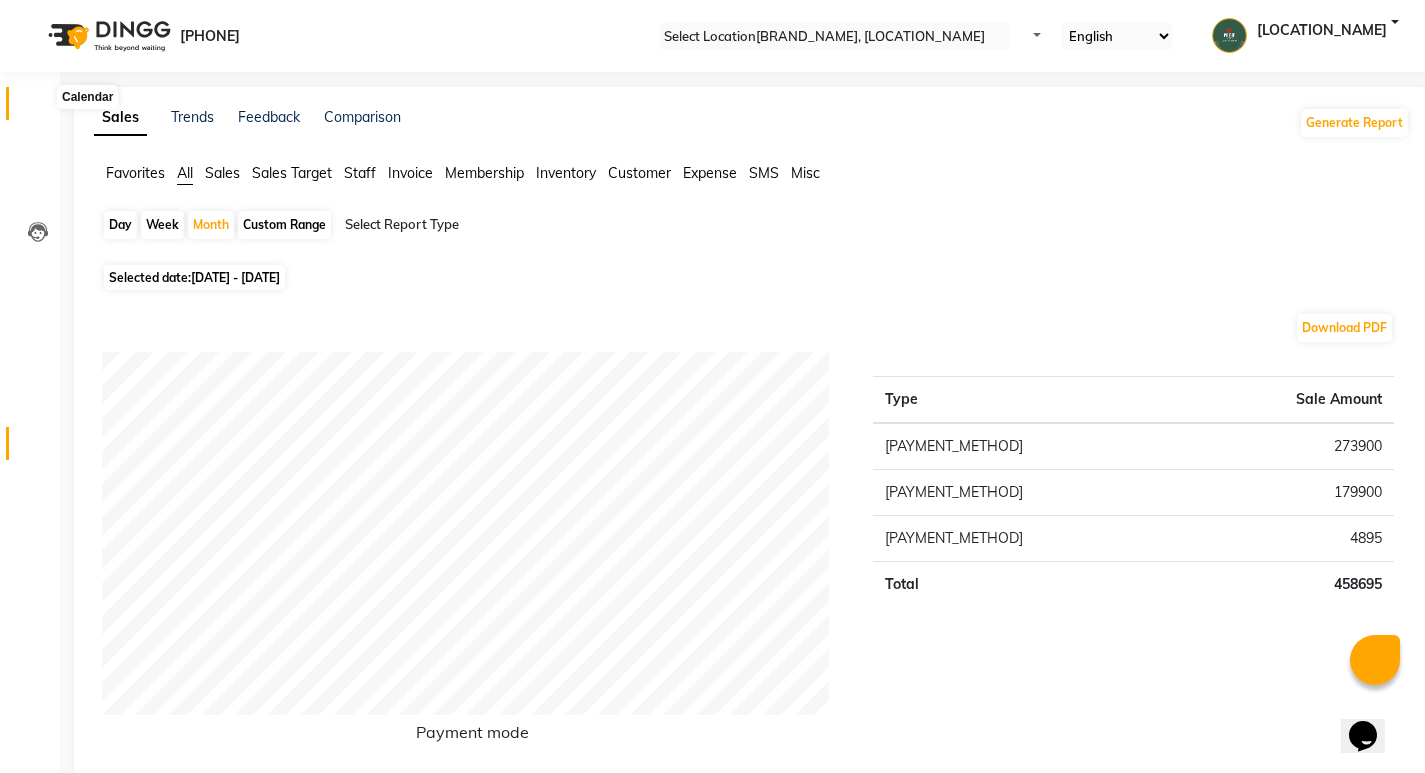 click at bounding box center [37, 108] 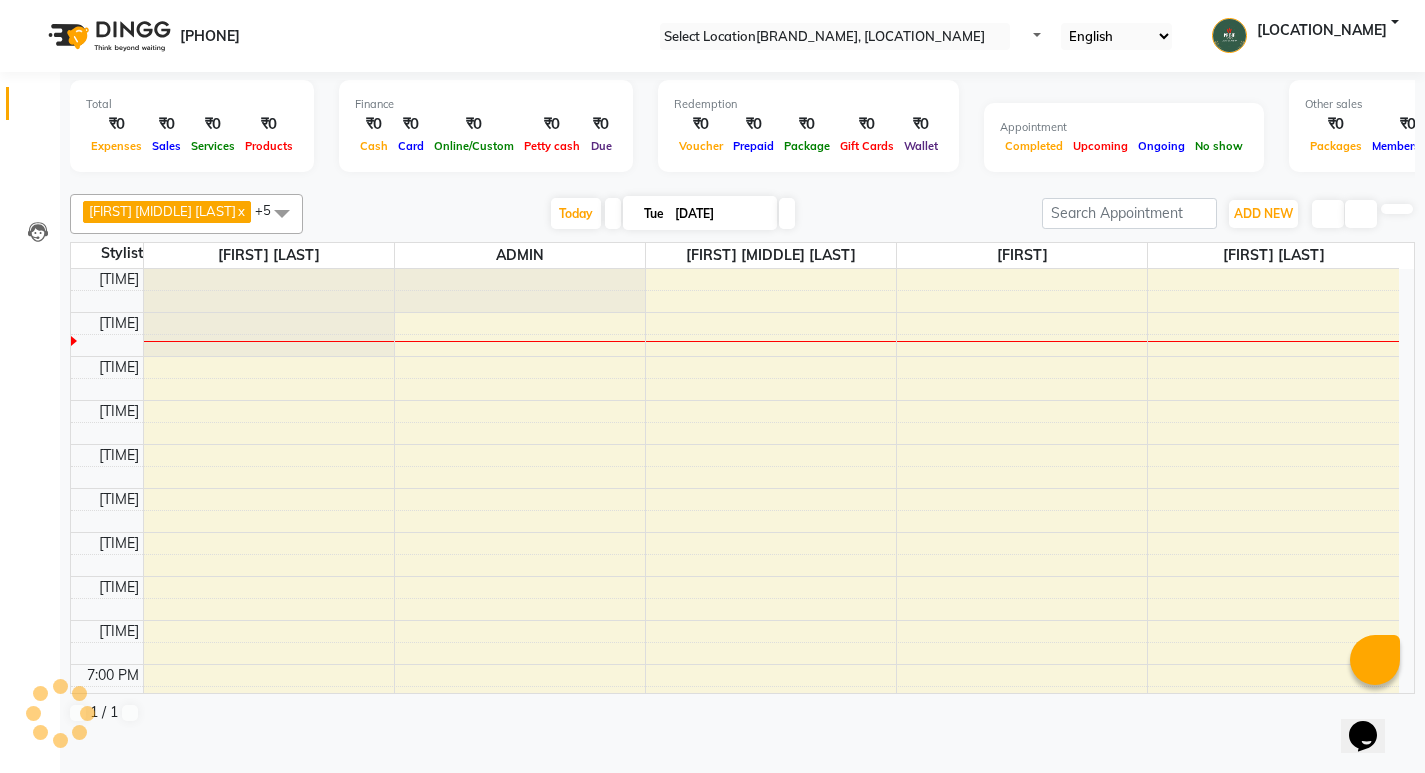 scroll, scrollTop: 0, scrollLeft: 0, axis: both 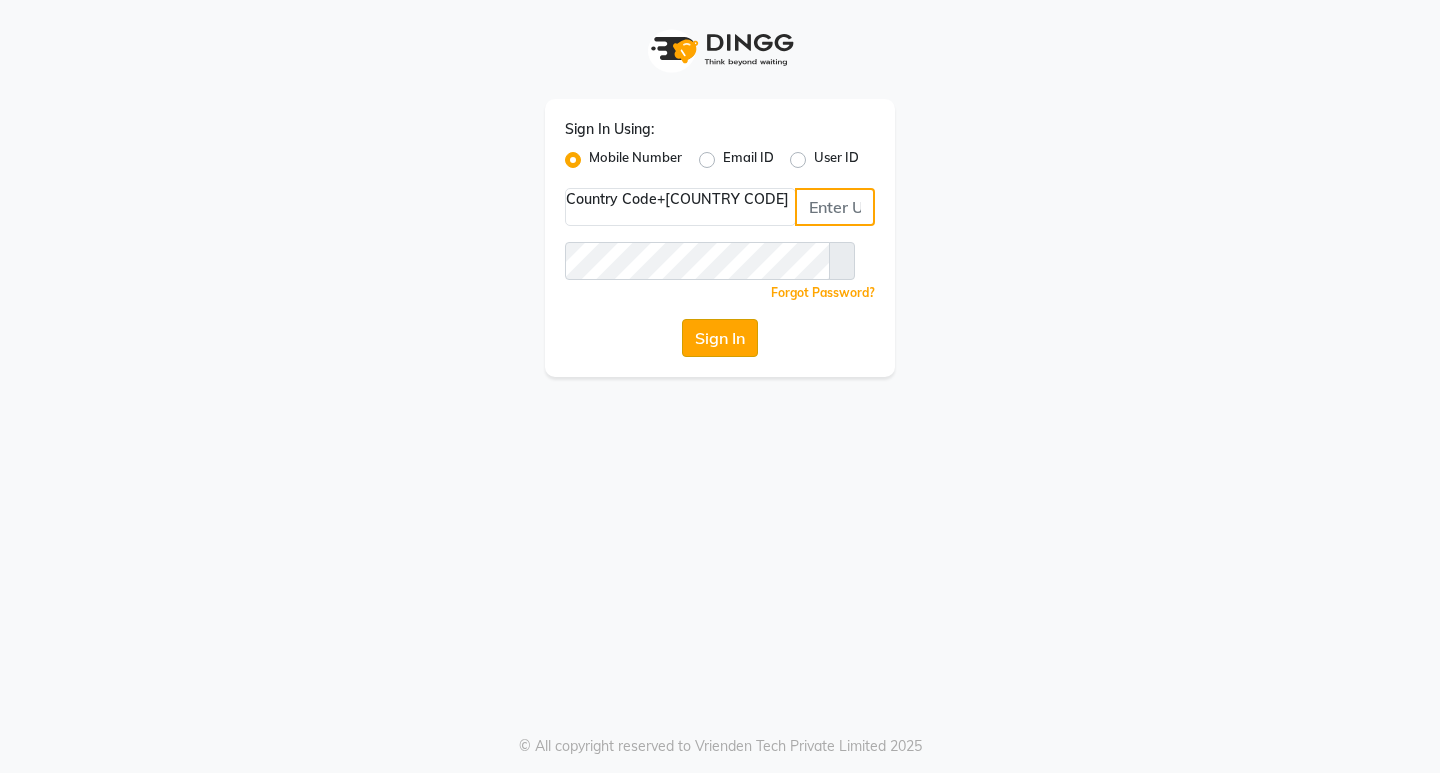 type on "[PHONE]" 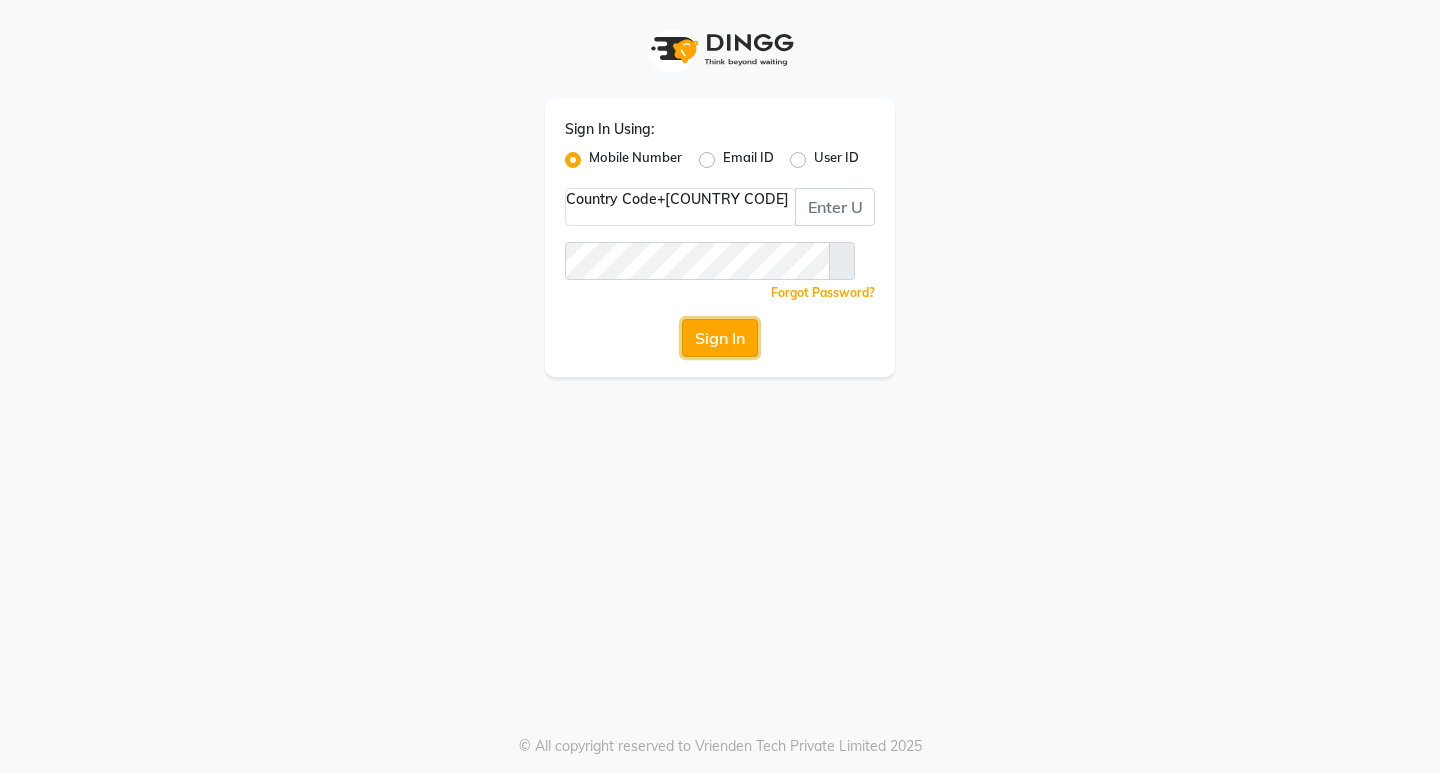 click on "Sign In" at bounding box center [720, 338] 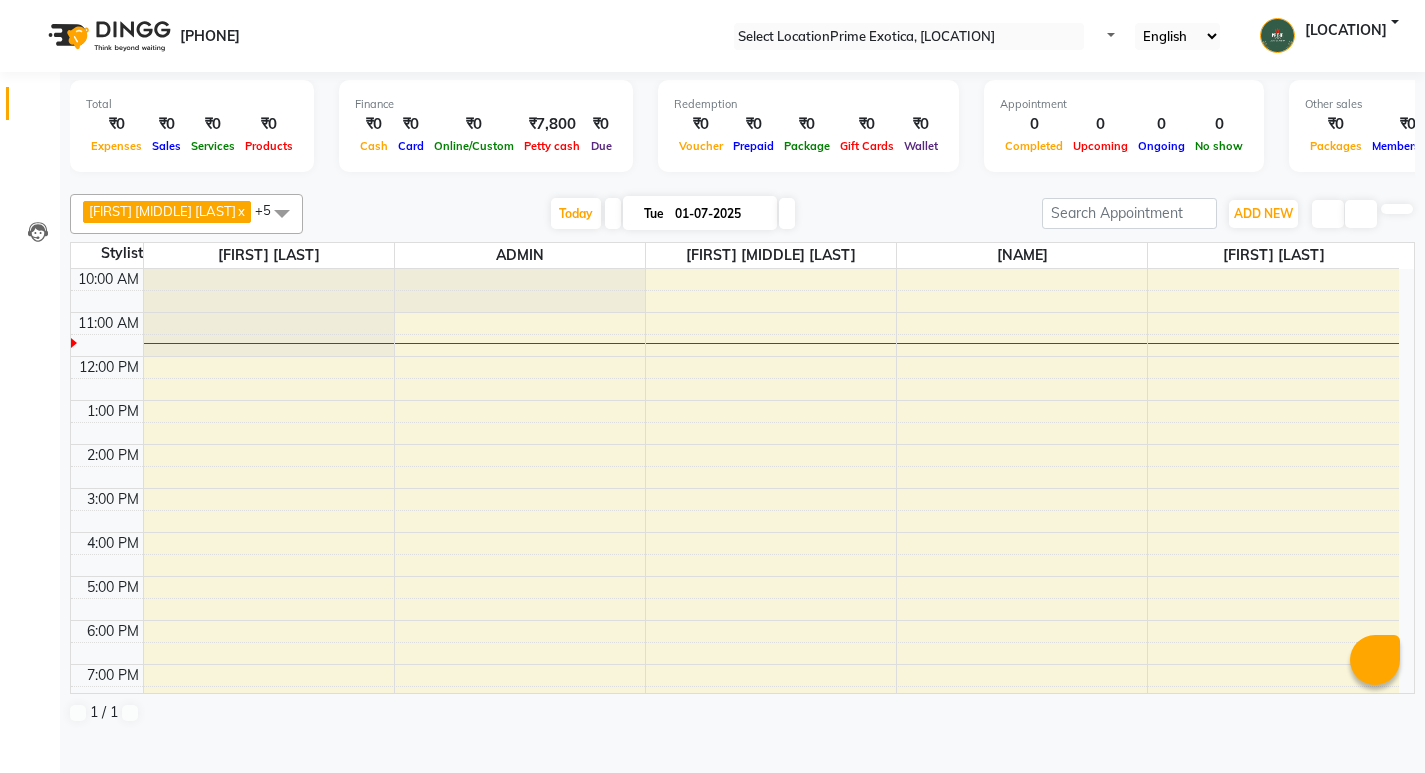scroll, scrollTop: 0, scrollLeft: 0, axis: both 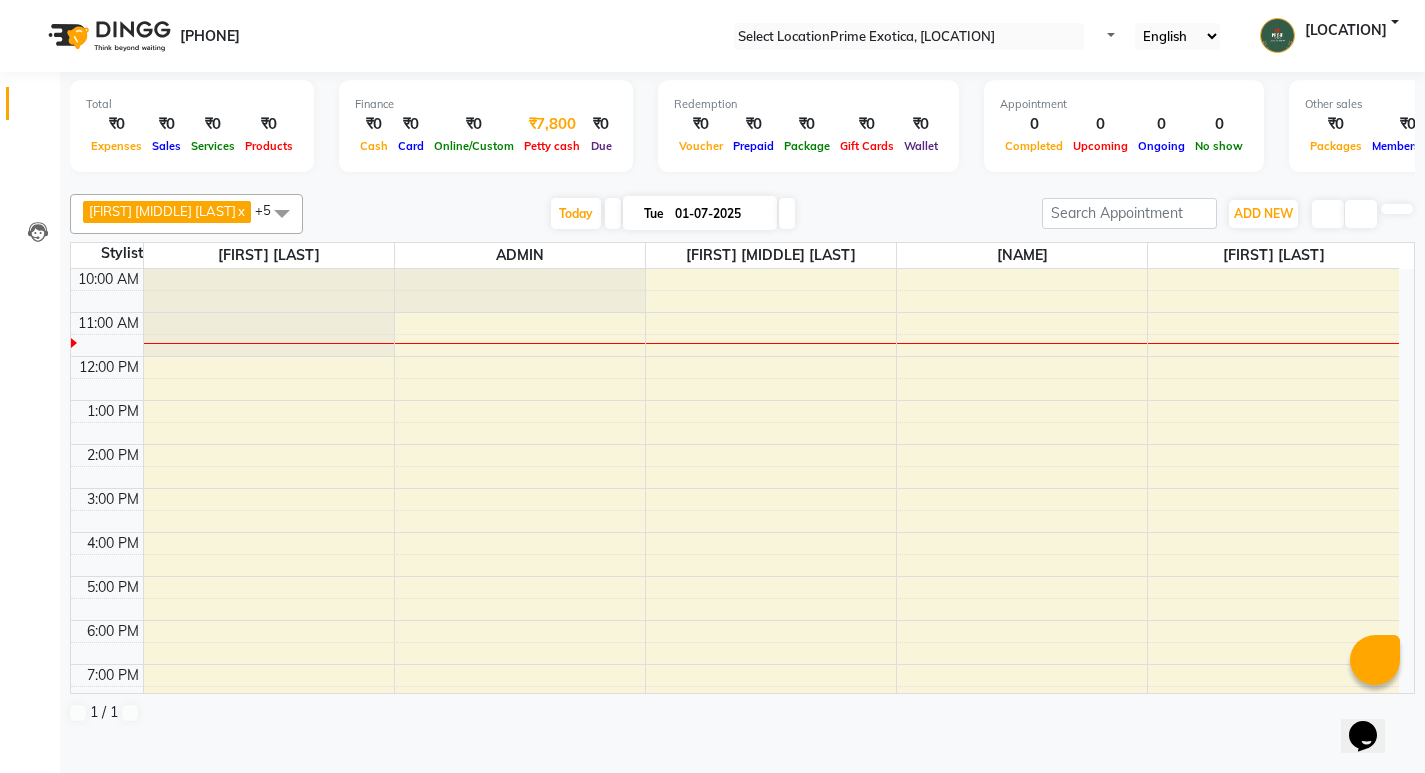 click on "Petty cash" at bounding box center [552, 145] 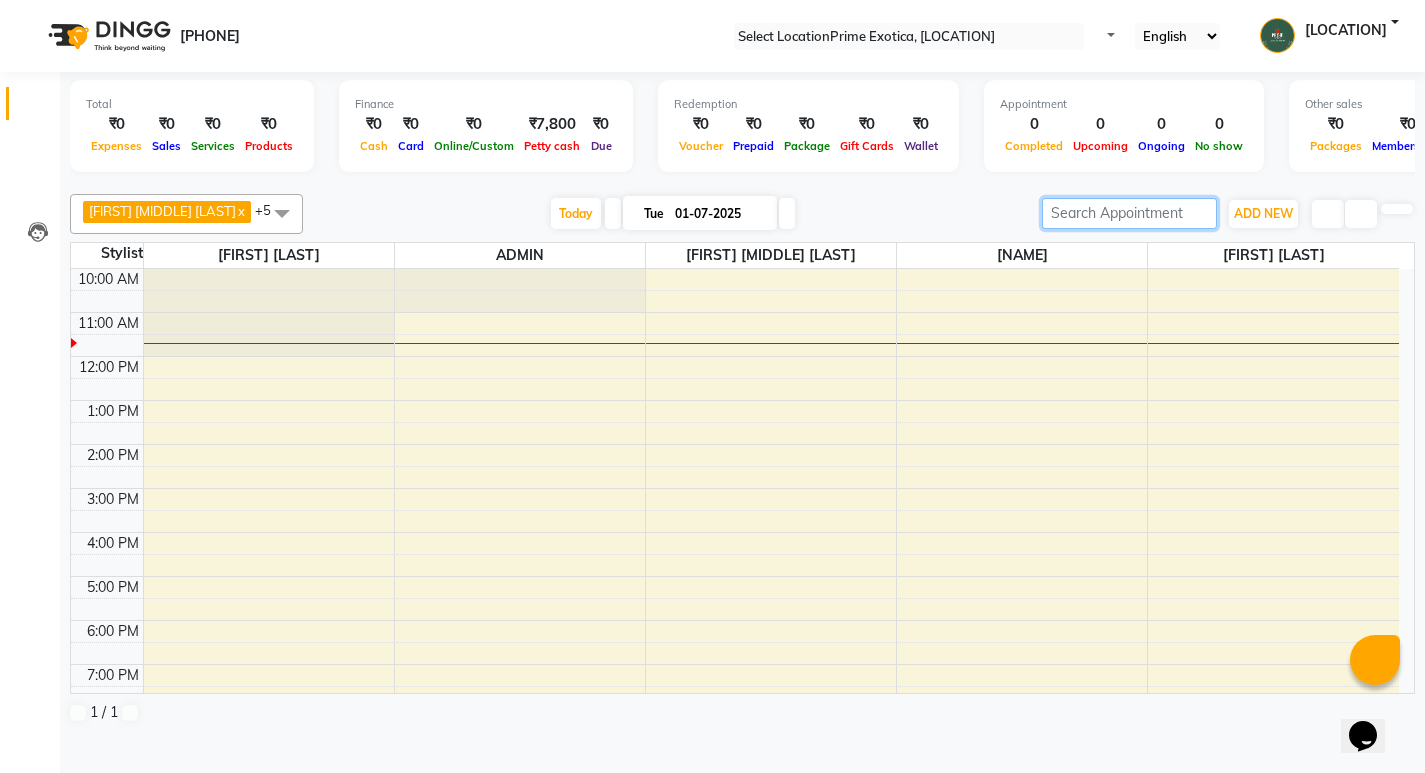 click at bounding box center (1129, 213) 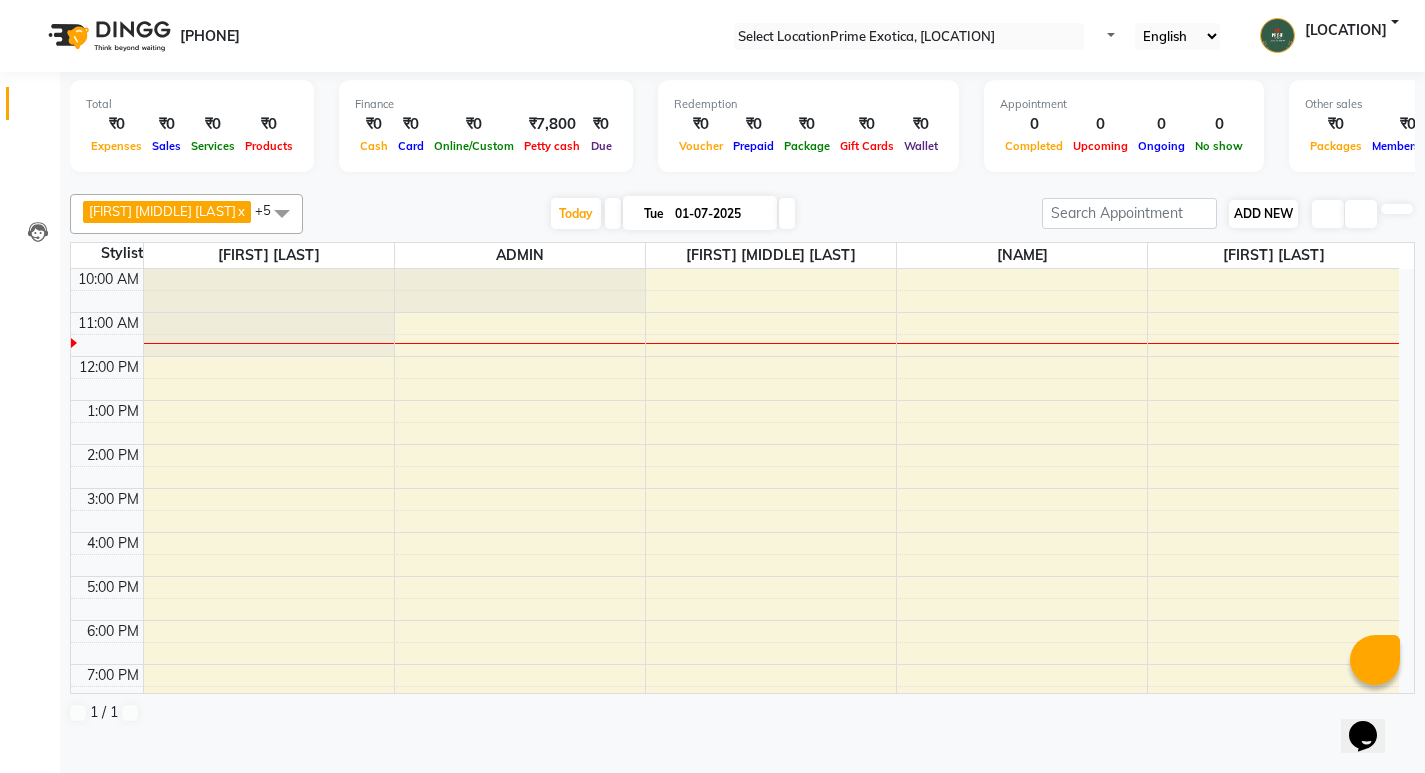 click on "ADD NEW Toggle Dropdown" at bounding box center [1263, 214] 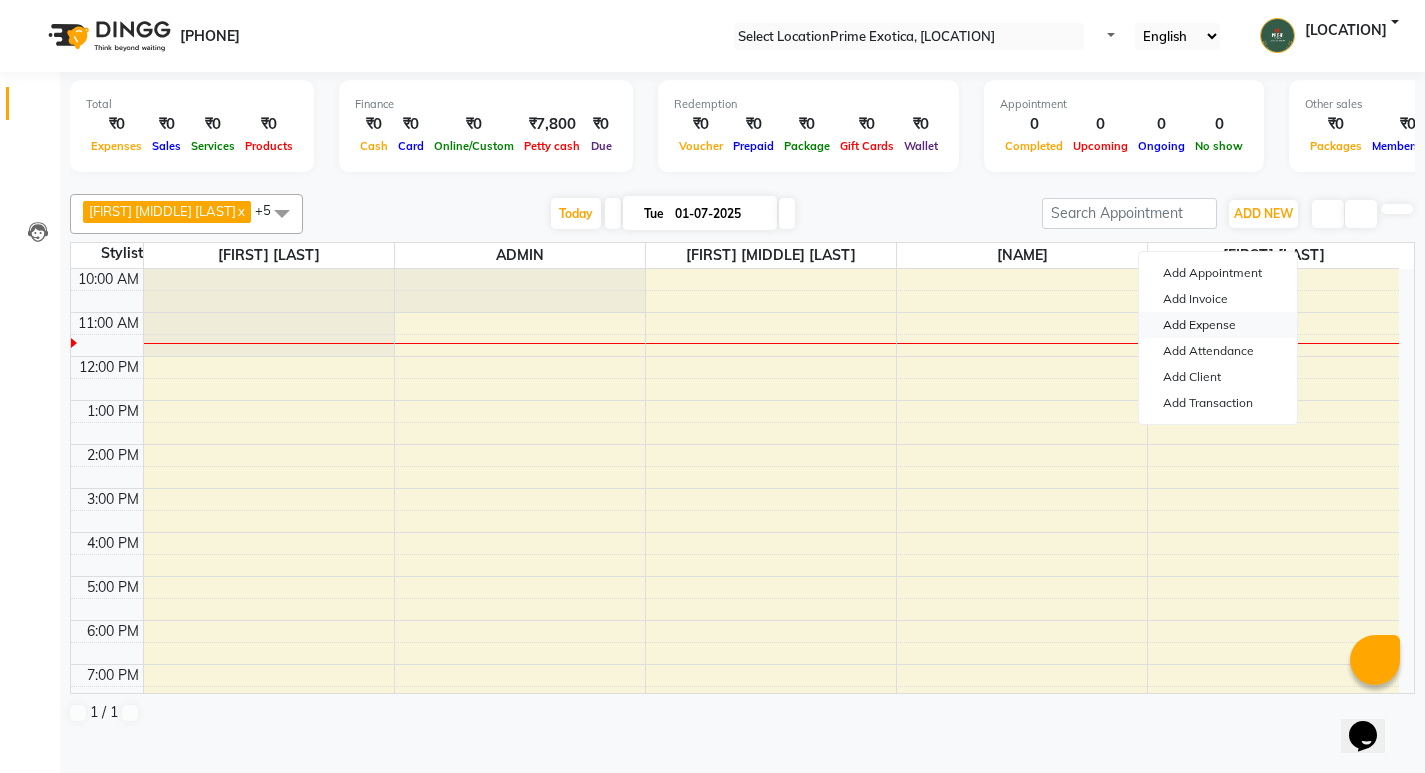 click on "Add Expense" at bounding box center (1218, 325) 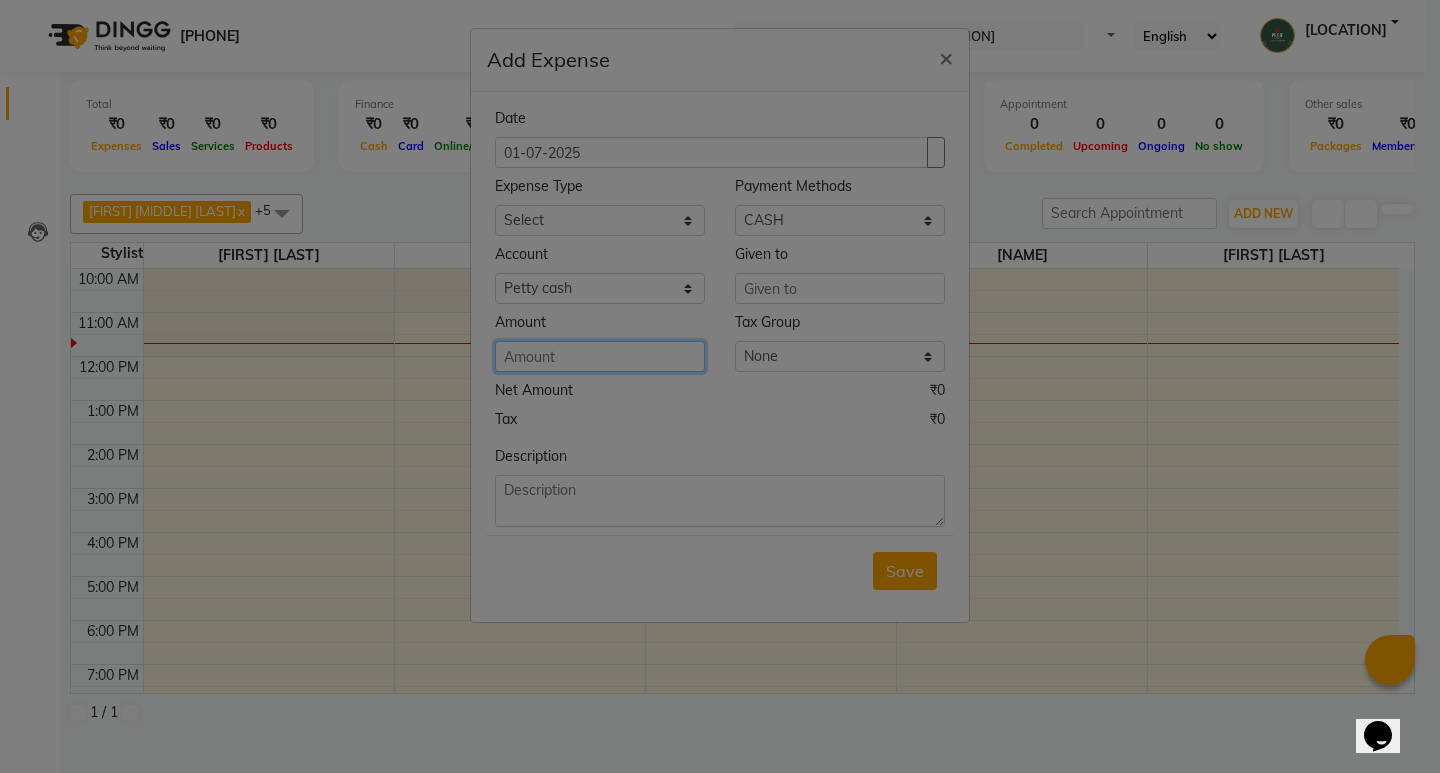 click at bounding box center (600, 356) 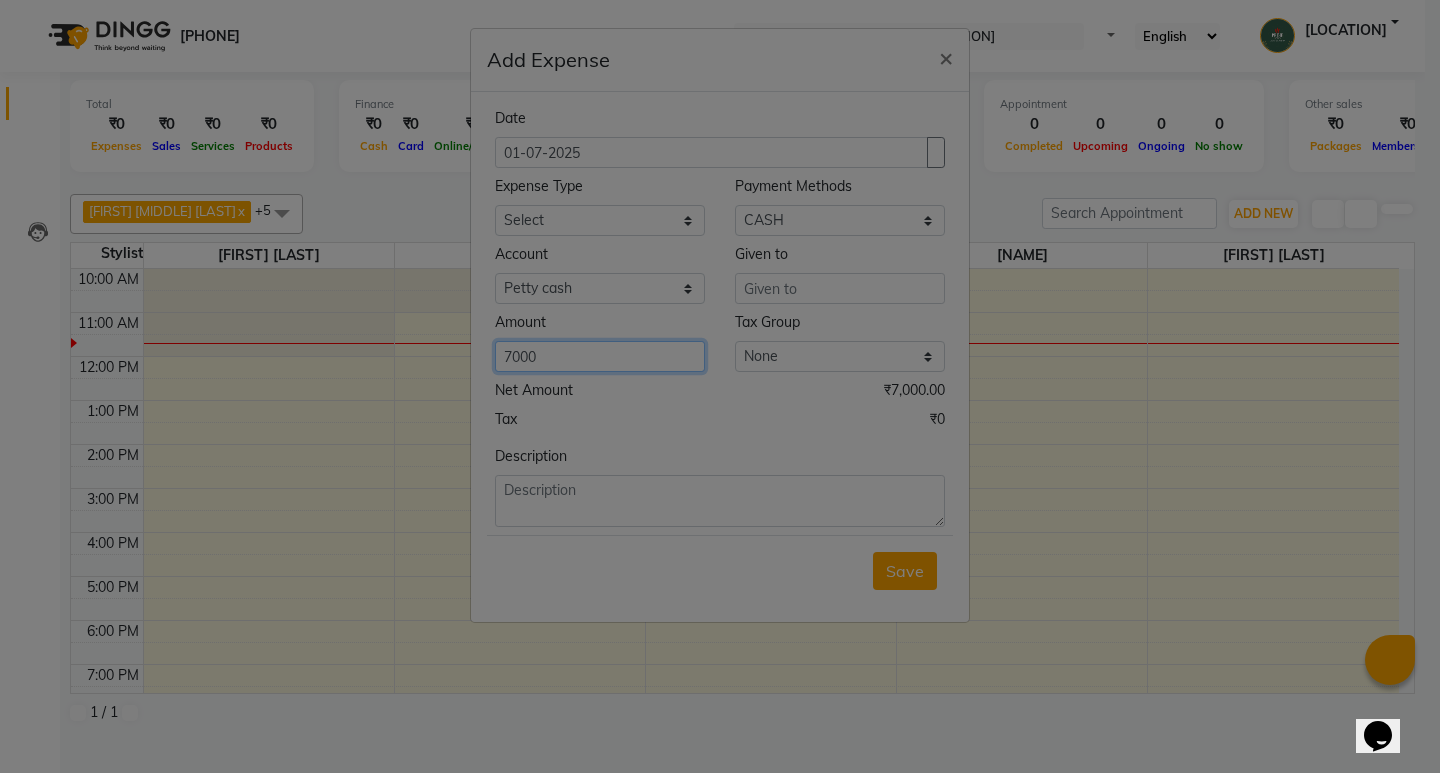 type on "7000" 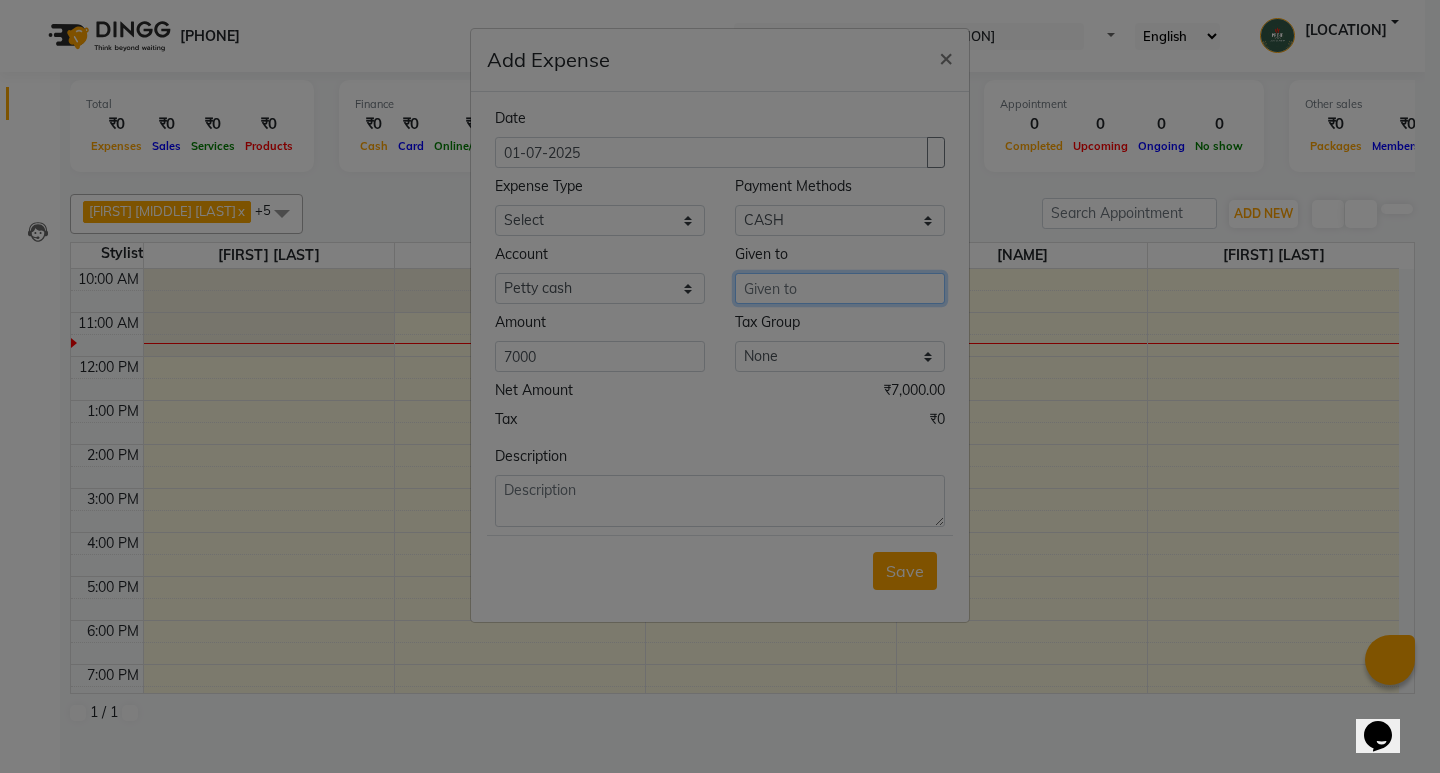 click at bounding box center [840, 288] 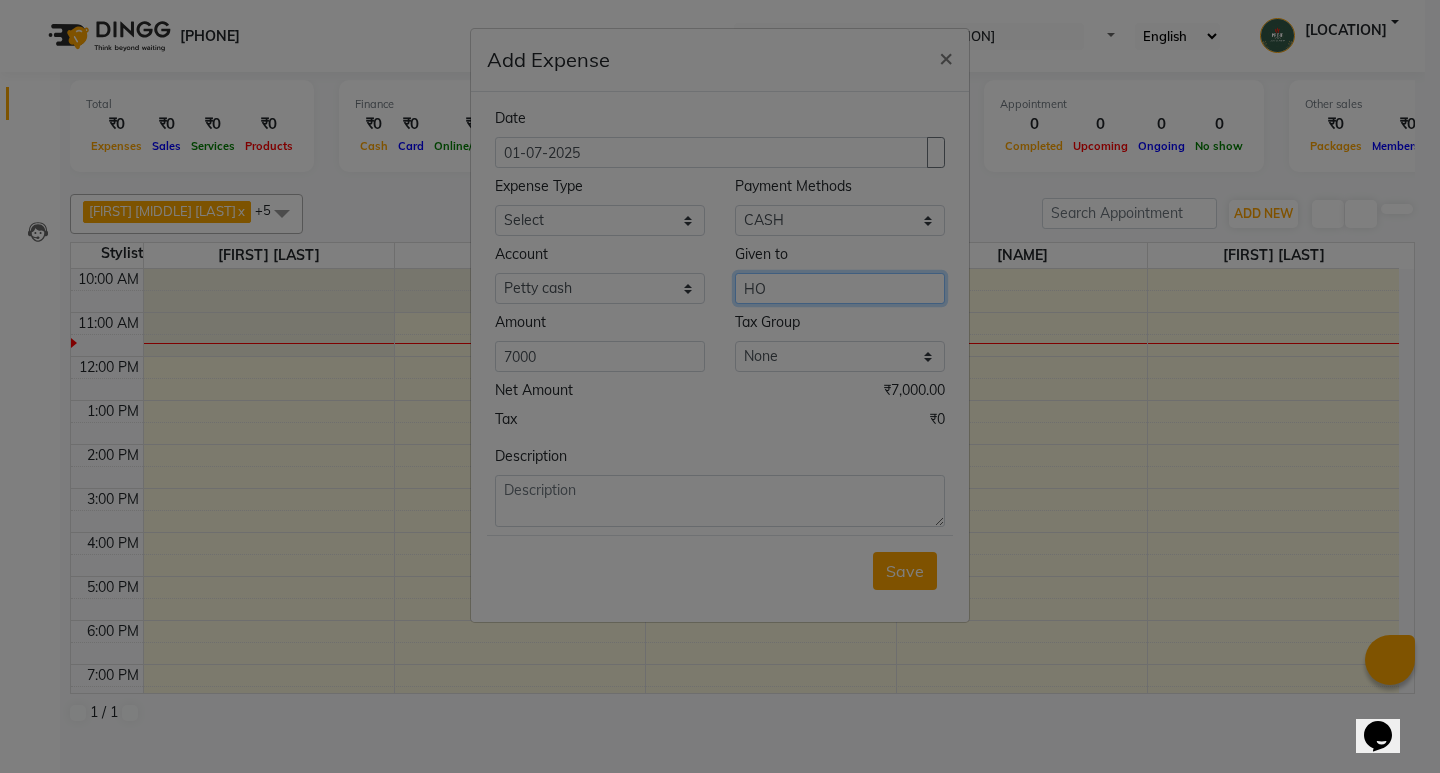 type on "HO" 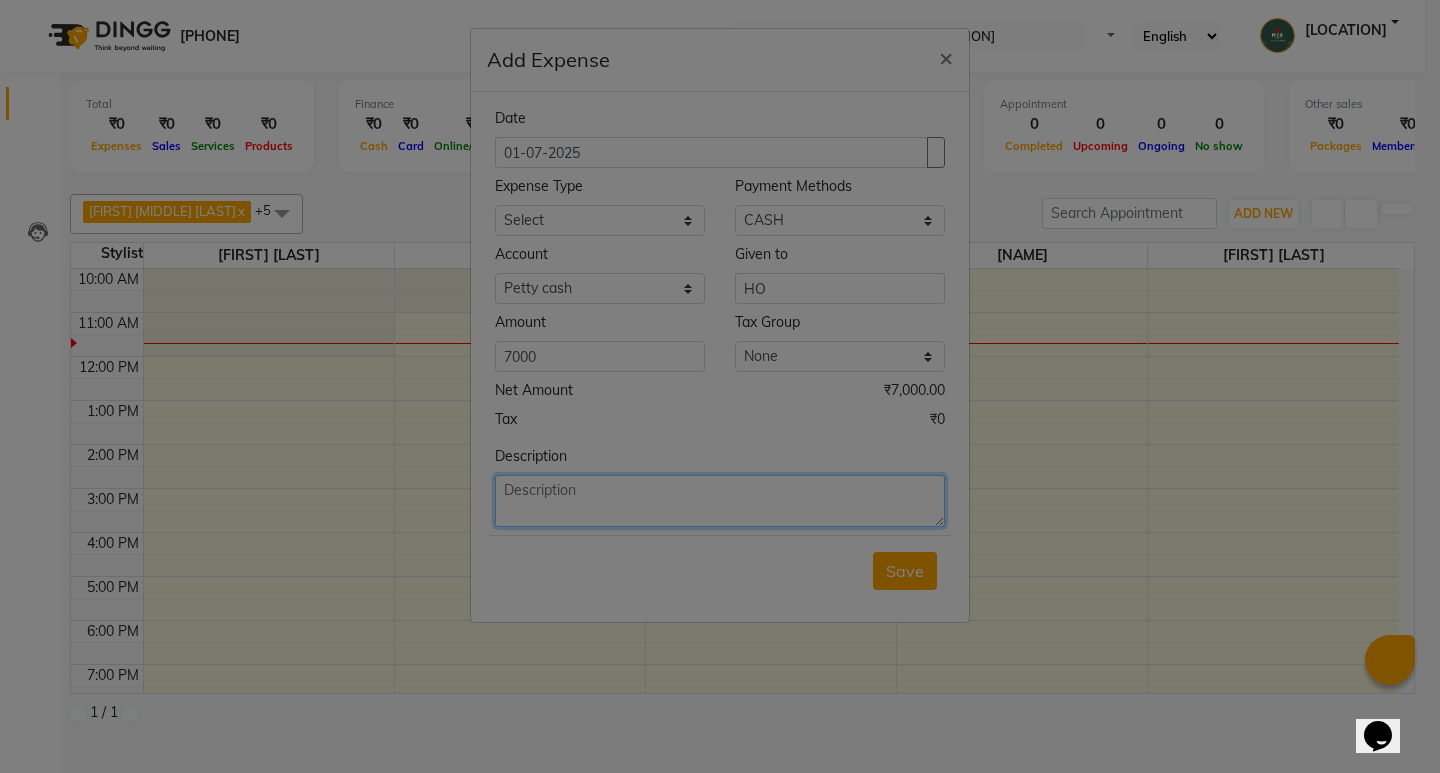 click at bounding box center [720, 501] 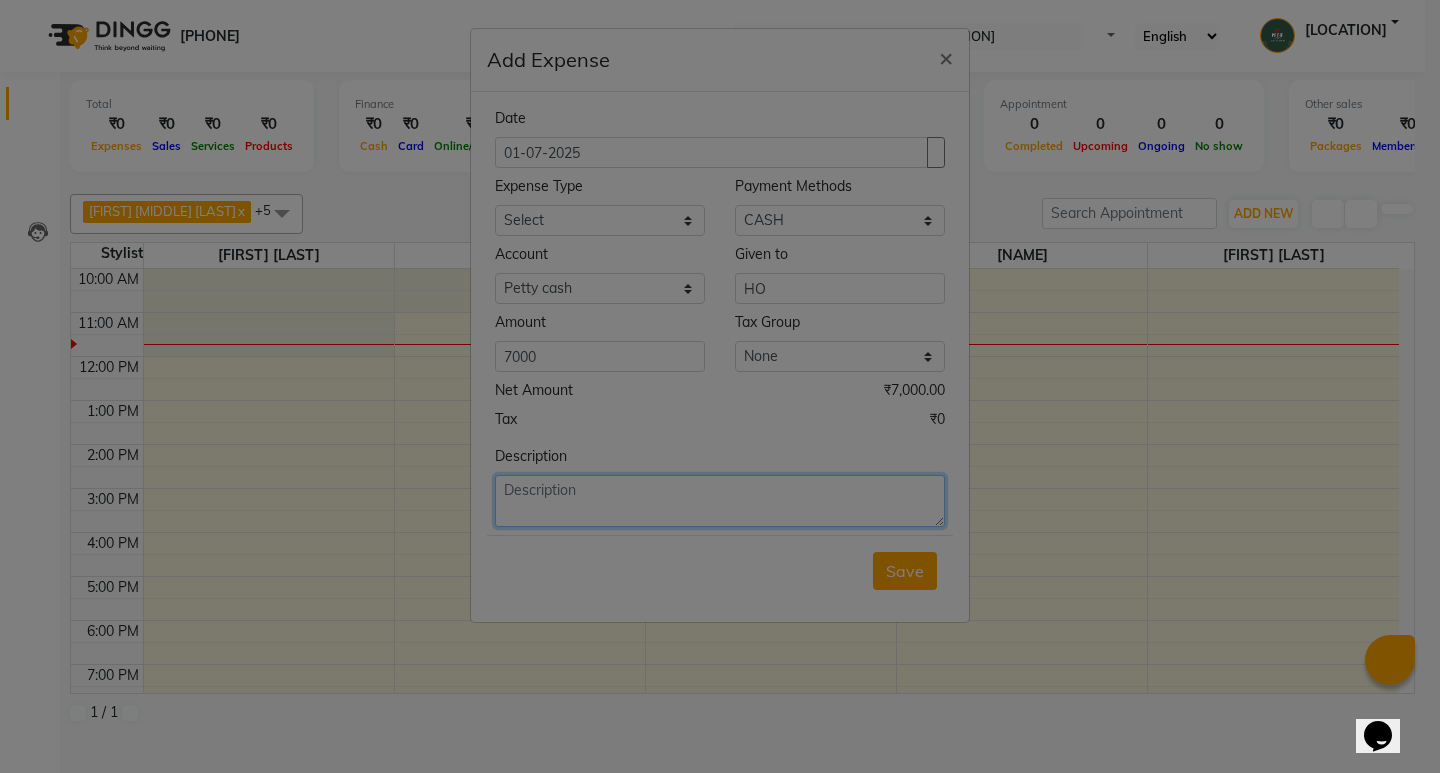 click at bounding box center [720, 501] 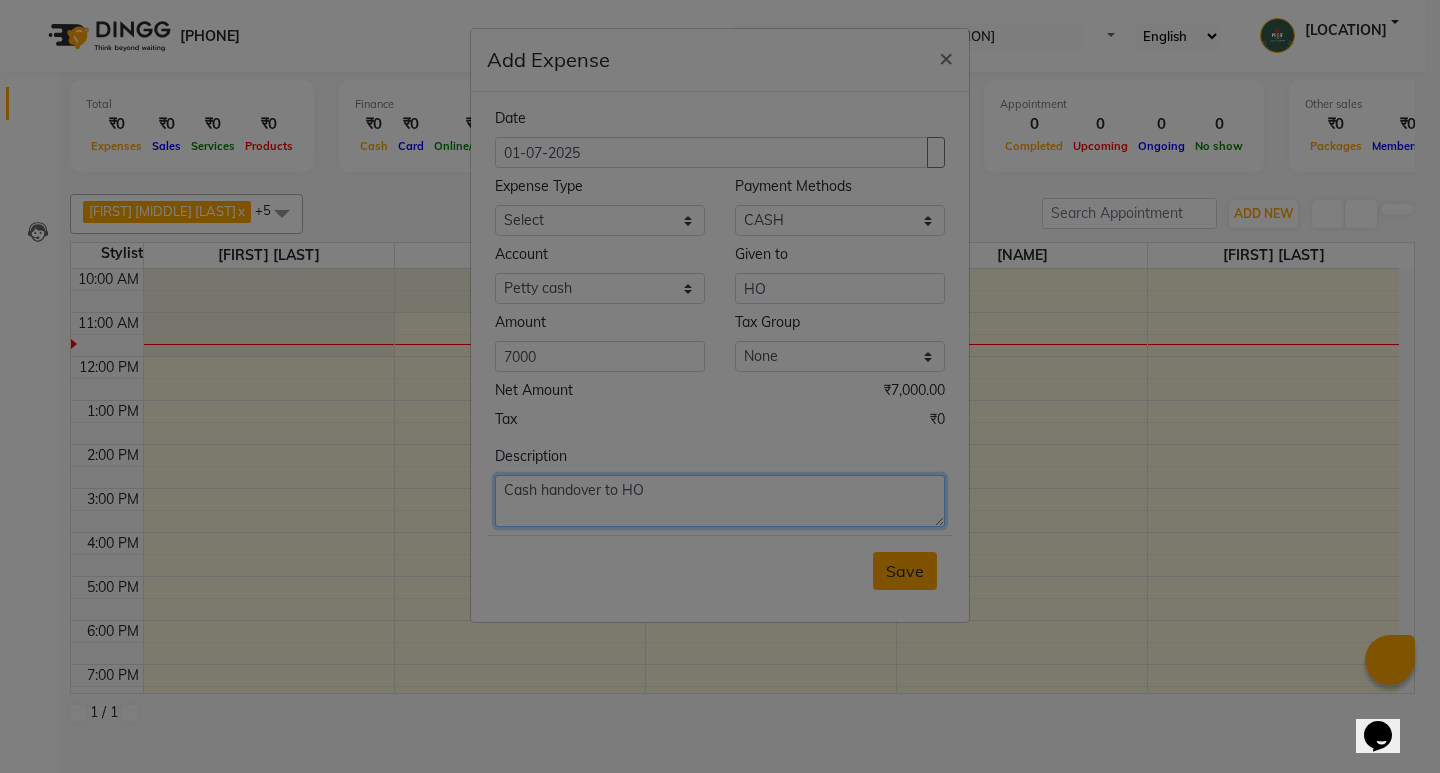 type on "Cash handover to HO" 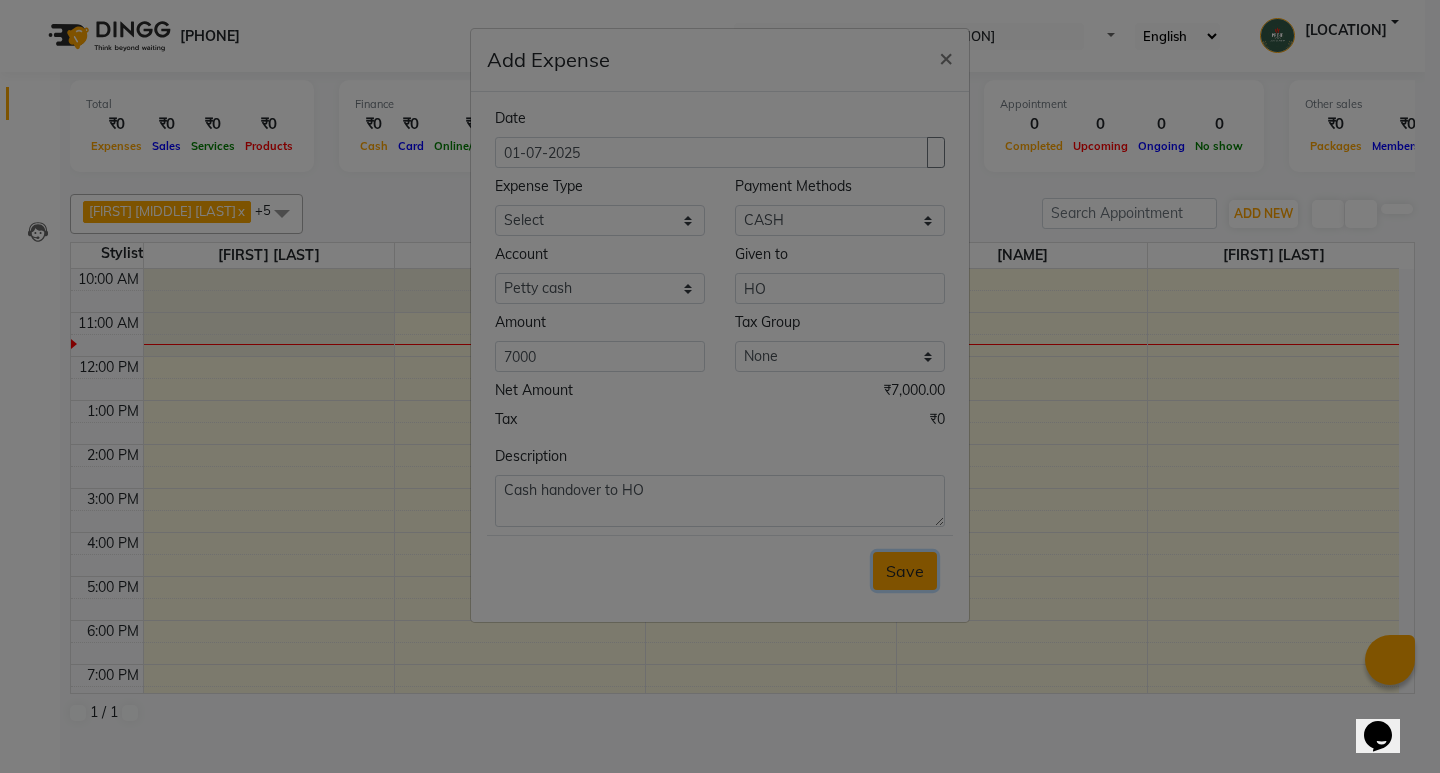 click on "Save" at bounding box center (905, 571) 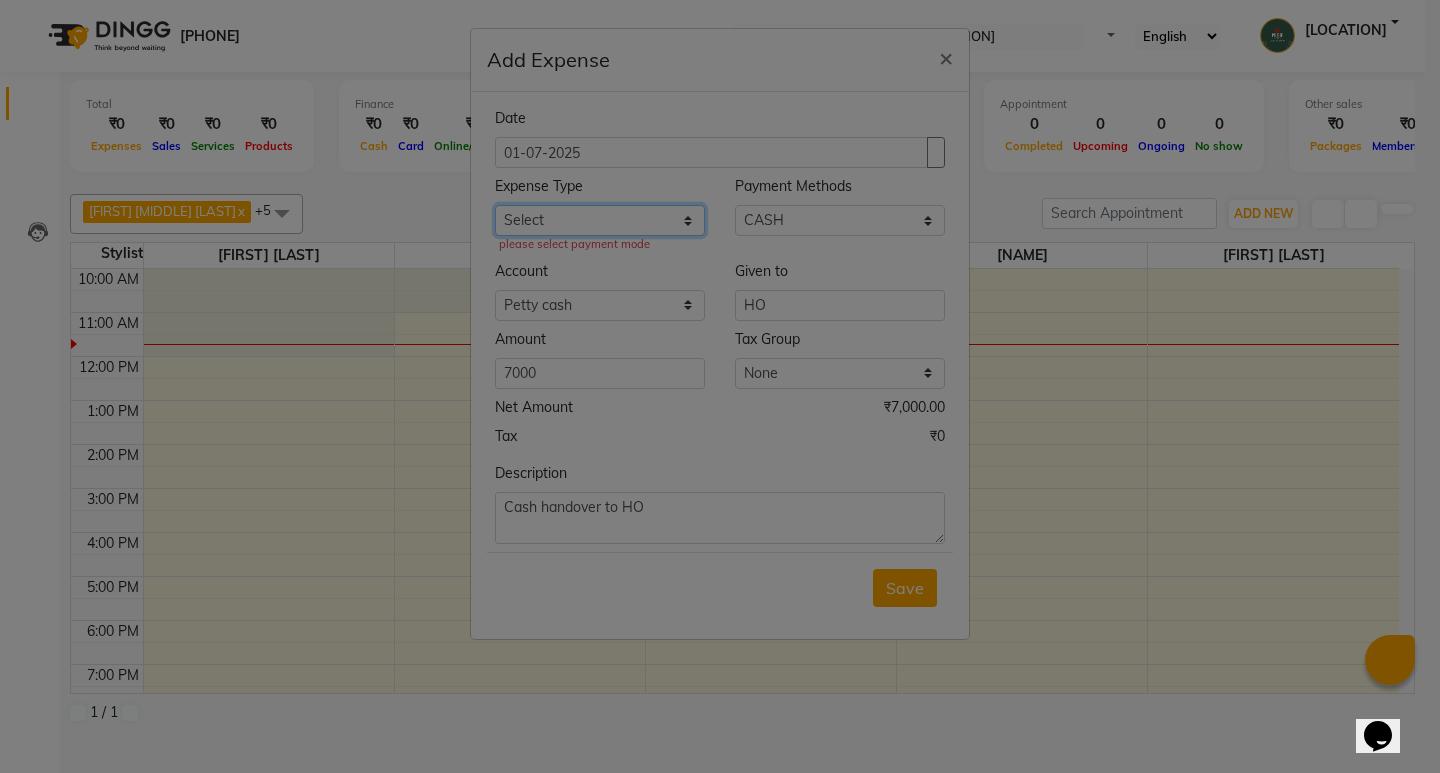 click on "Select ABC Advance Salary Bank charges Car maintenance  Cash transfer to bank Cash transfer to hub Client Snacks Clinical charges Equipment Fuel Govt fee Incentive Insurance International purchase Loan Repayment Maintenance Marketing Miscellaneous Other Pantry Product Rent Salary Staff Snacks Tax Tea & Refreshment Utilities" at bounding box center (600, 220) 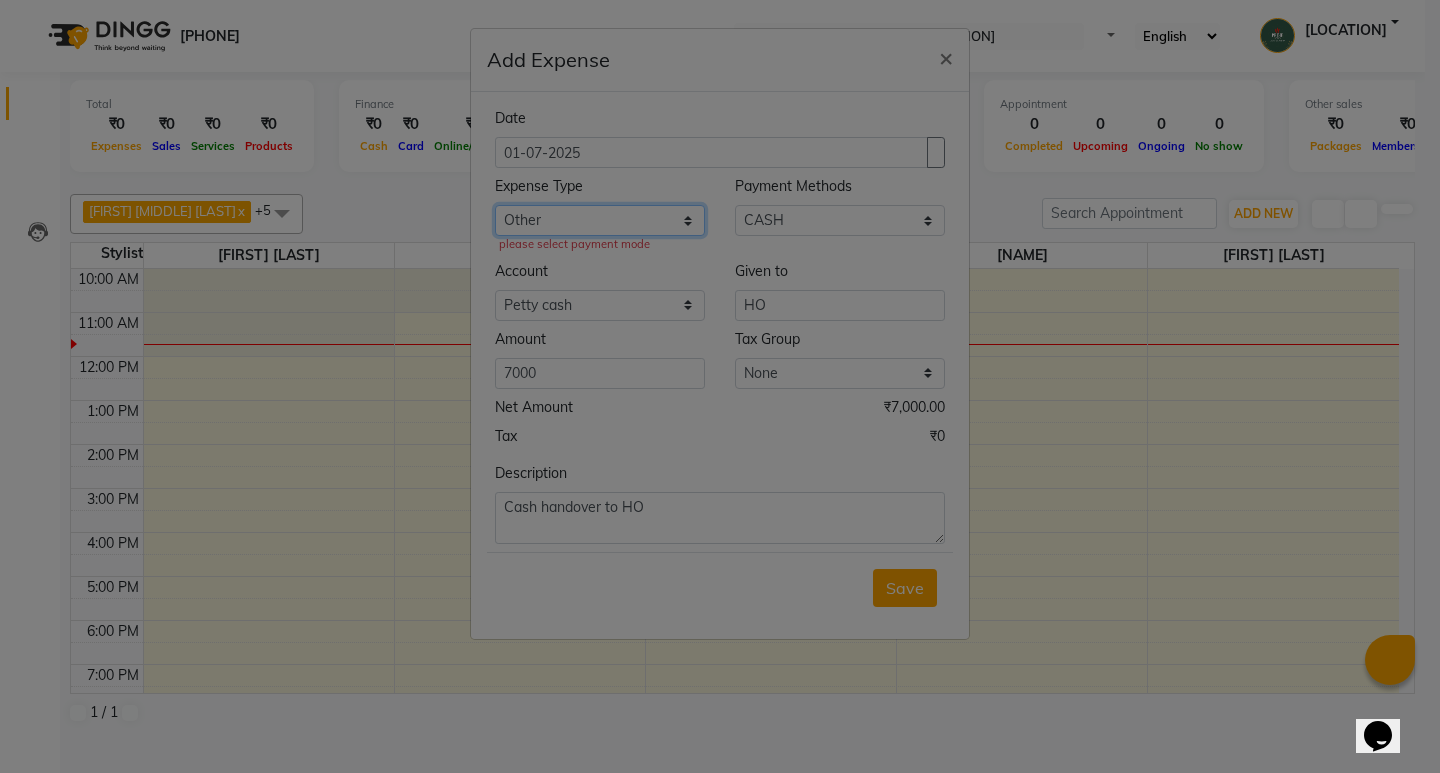 click on "Select ABC Advance Salary Bank charges Car maintenance  Cash transfer to bank Cash transfer to hub Client Snacks Clinical charges Equipment Fuel Govt fee Incentive Insurance International purchase Loan Repayment Maintenance Marketing Miscellaneous Other Pantry Product Rent Salary Staff Snacks Tax Tea & Refreshment Utilities" at bounding box center (600, 220) 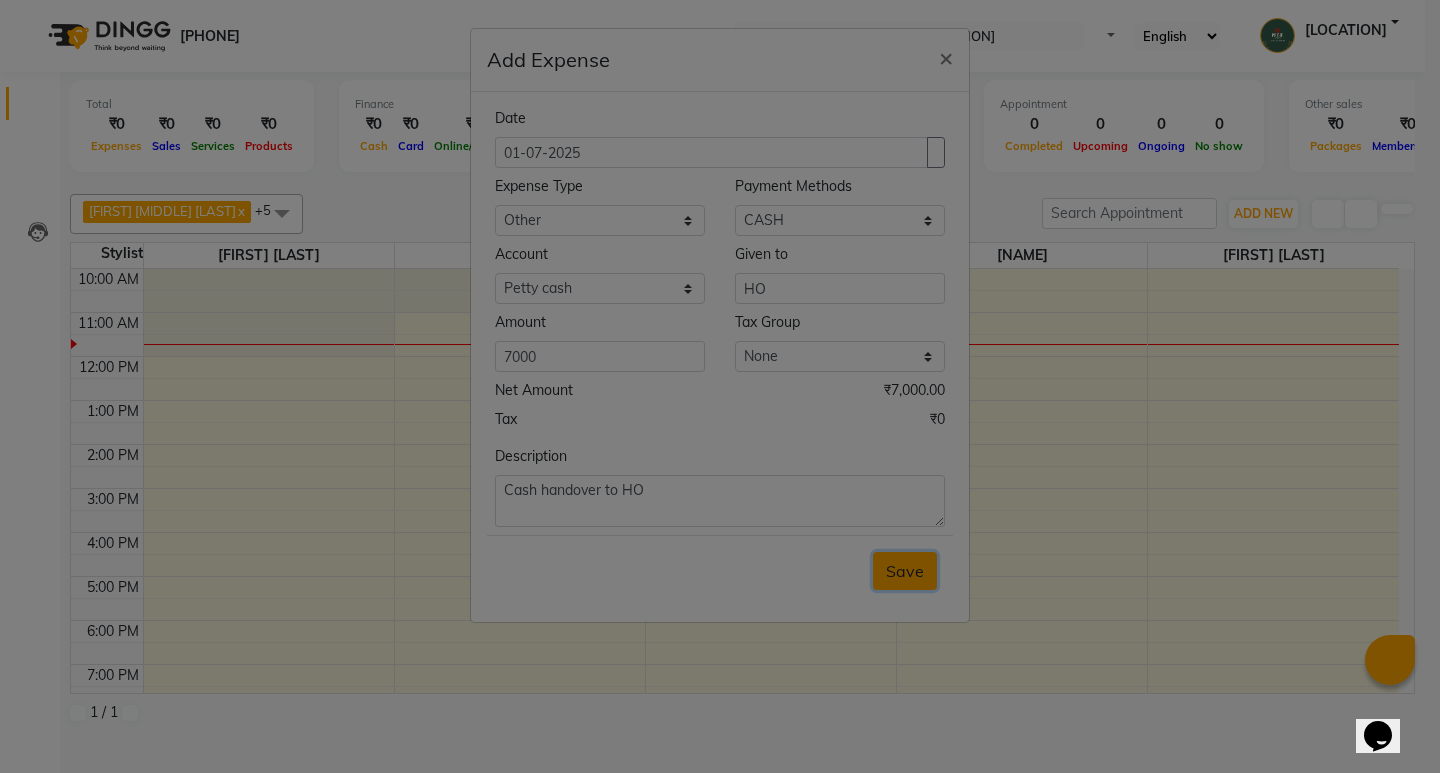 click on "Save" at bounding box center (905, 571) 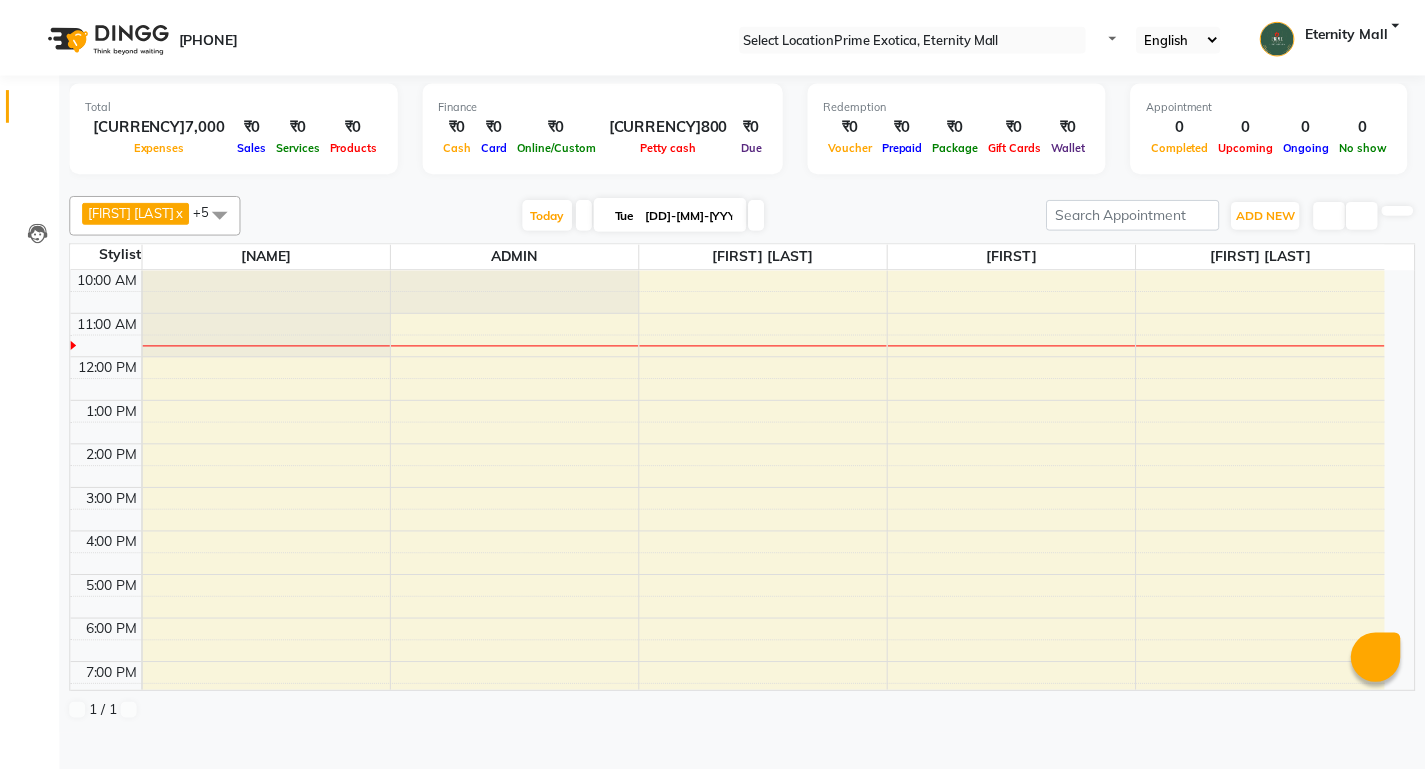 scroll, scrollTop: 0, scrollLeft: 0, axis: both 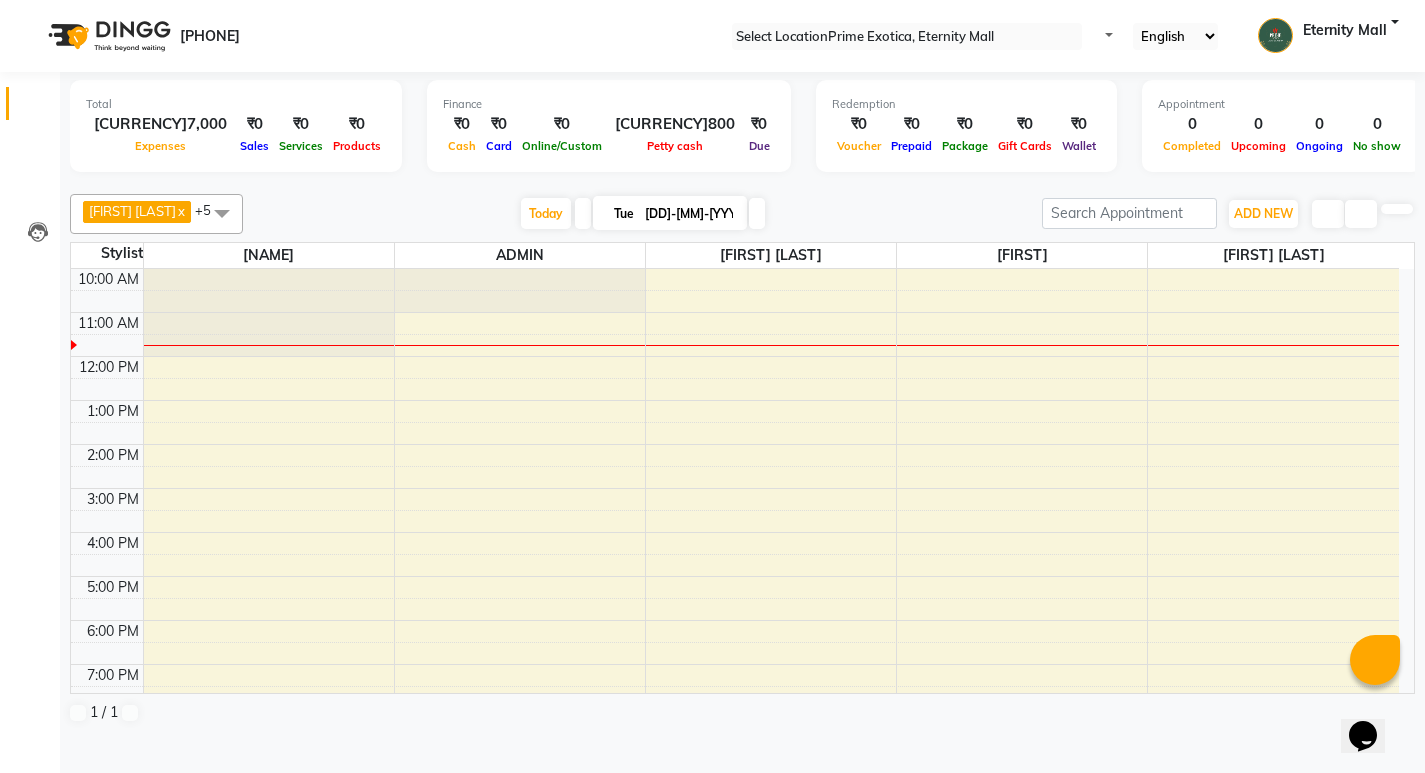 click on "Total  [CURRENCY]7,000  Expenses [CURRENCY]0  Sales [CURRENCY]0  Services [CURRENCY]0  Products Finance  [CURRENCY]0  Cash [CURRENCY]0  Card [CURRENCY]0  Online/Custom [CURRENCY]800 Petty cash [CURRENCY]0 Due  Redemption  [CURRENCY]0 Voucher [CURRENCY]0 Prepaid [CURRENCY]0 Package [CURRENCY]0  Gift Cards [CURRENCY]0  Wallet  Appointment  0 Completed 0 Upcoming 0 Ongoing 0 No show  Other sales  [CURRENCY]0  Packages [CURRENCY]0  Memberships [CURRENCY]0  Vouchers [CURRENCY]0  Prepaids [CURRENCY]0  Gift Cards" at bounding box center [742, 127] 